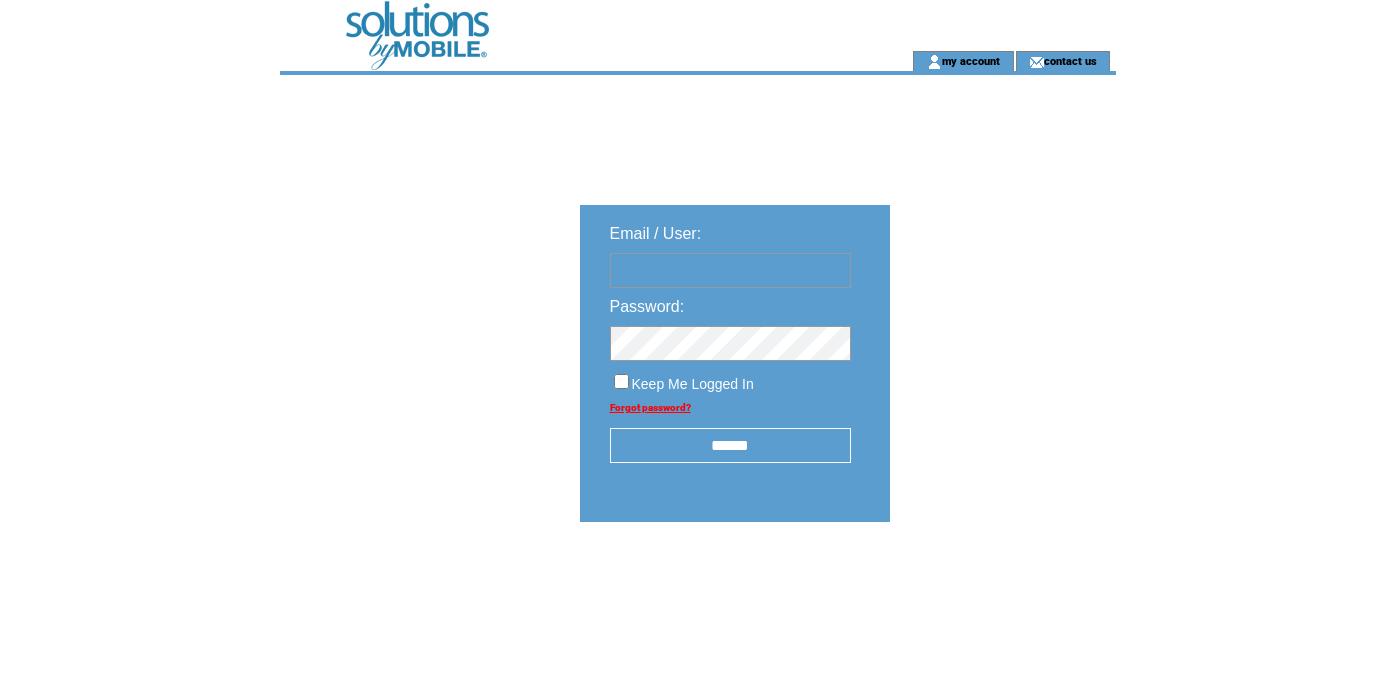 scroll, scrollTop: 0, scrollLeft: 0, axis: both 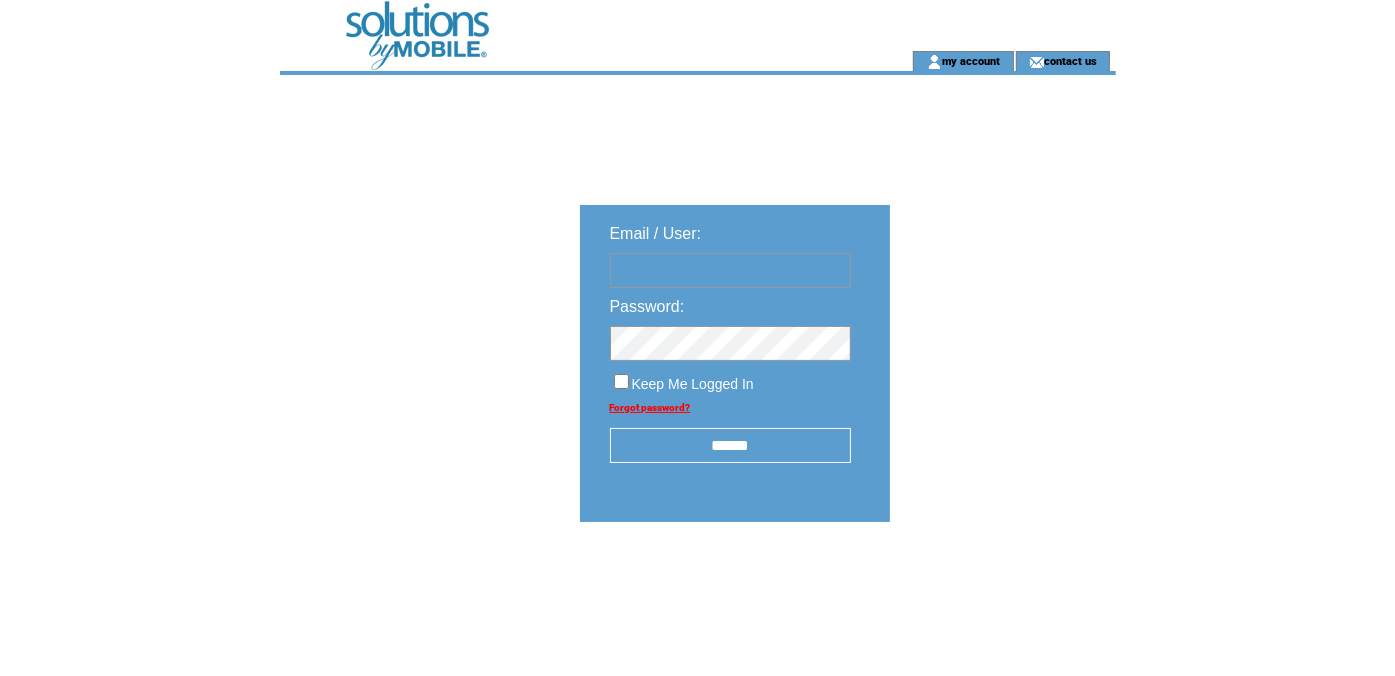 type on "**********" 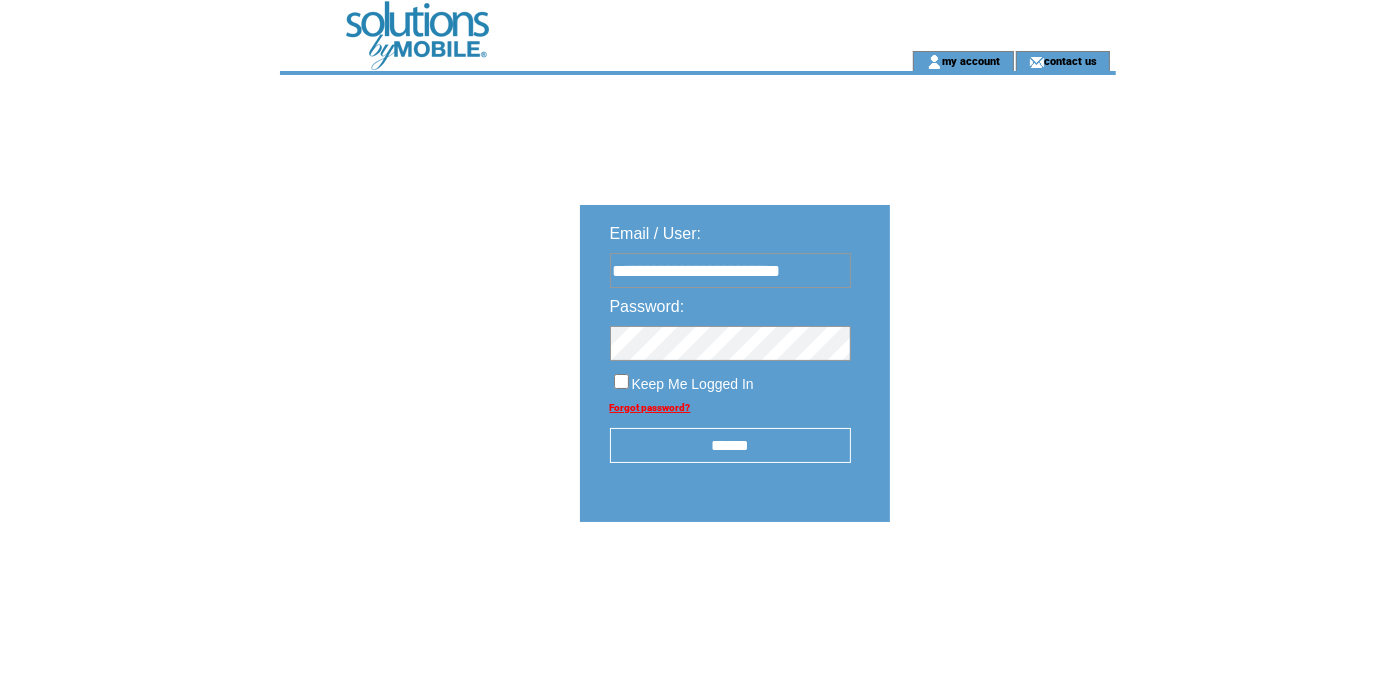 click on "Keep Me Logged In" at bounding box center (730, 376) 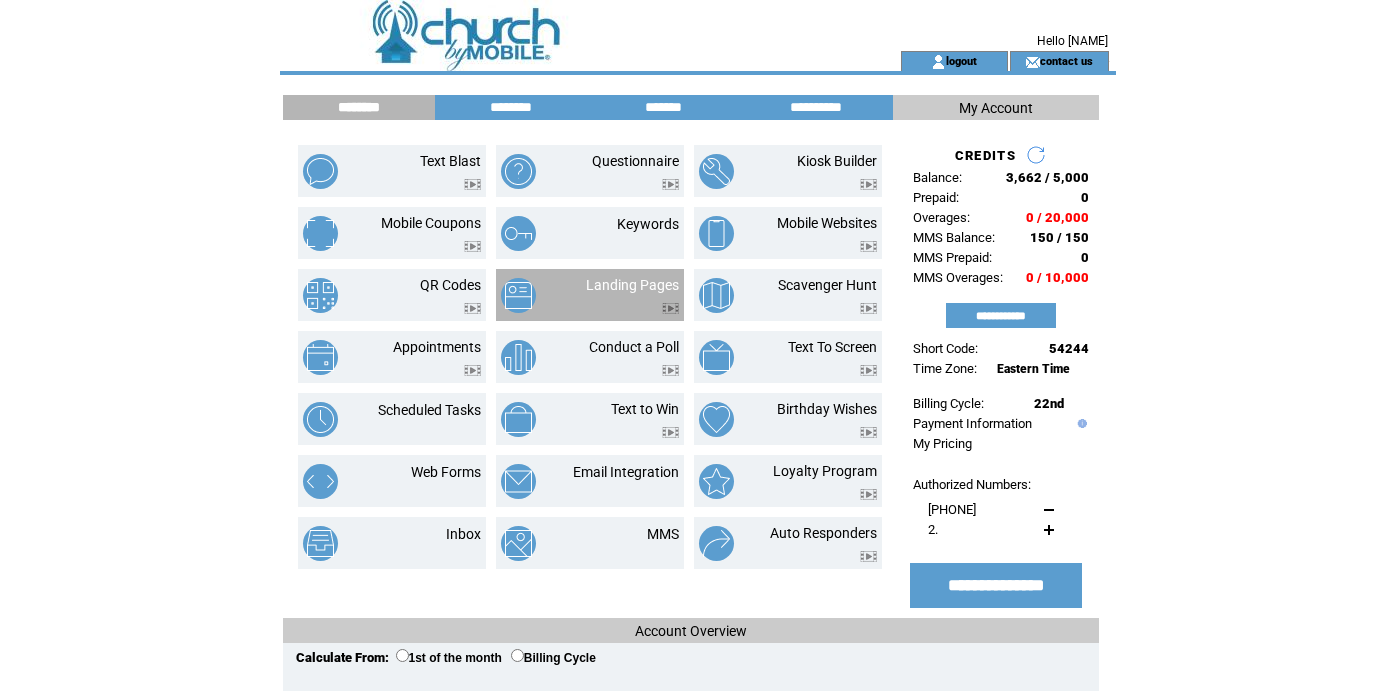 scroll, scrollTop: 0, scrollLeft: 0, axis: both 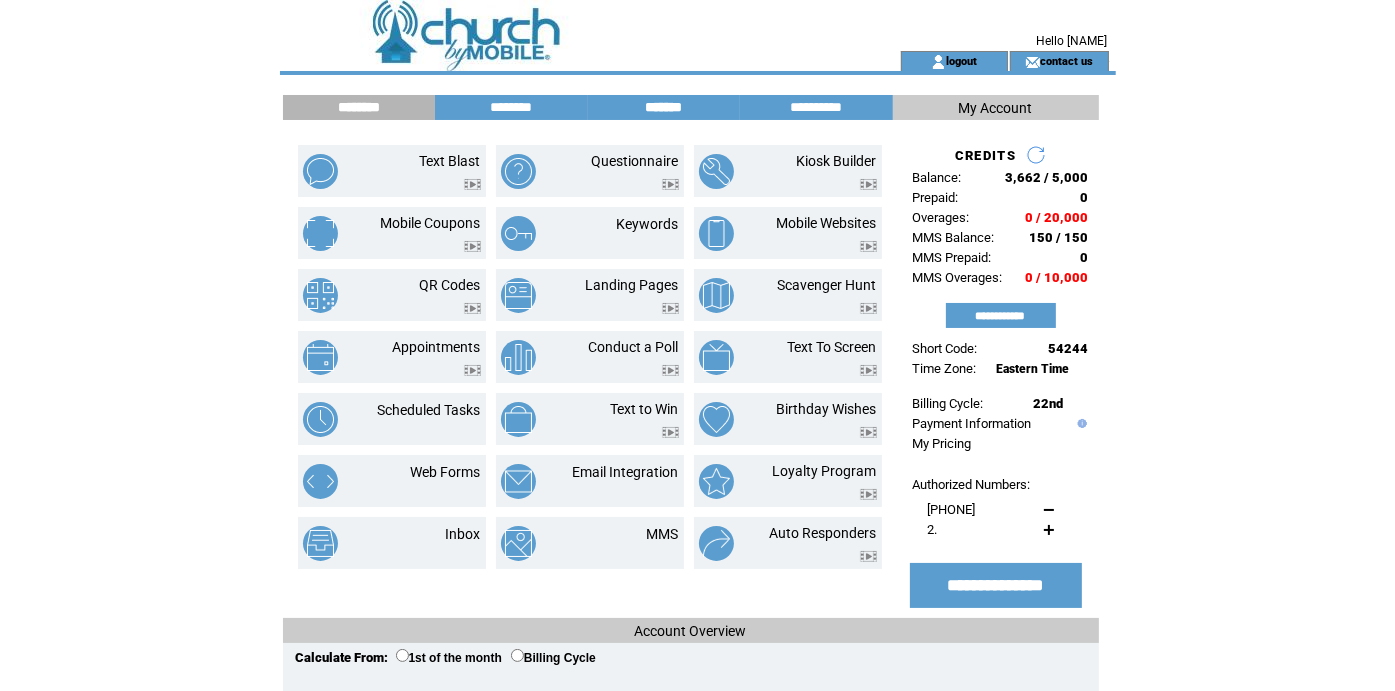click on "*******" at bounding box center [664, 107] 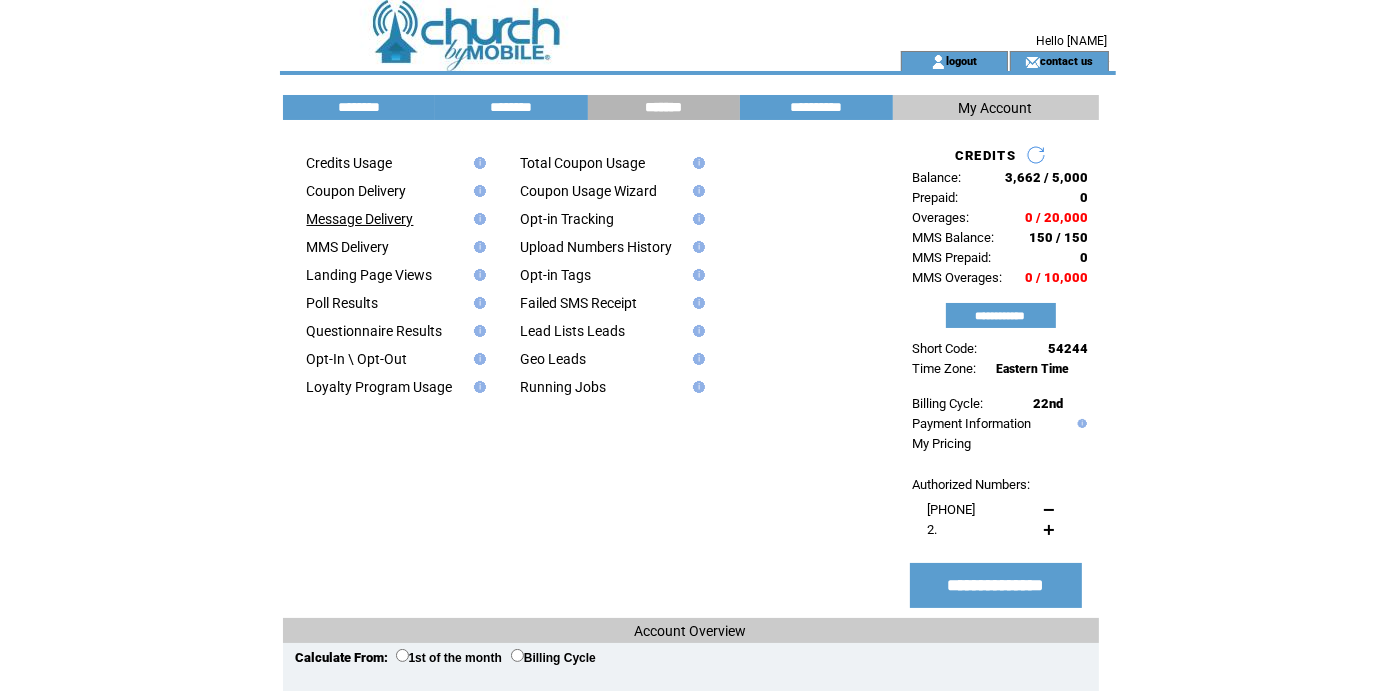 click on "Message Delivery" at bounding box center (360, 219) 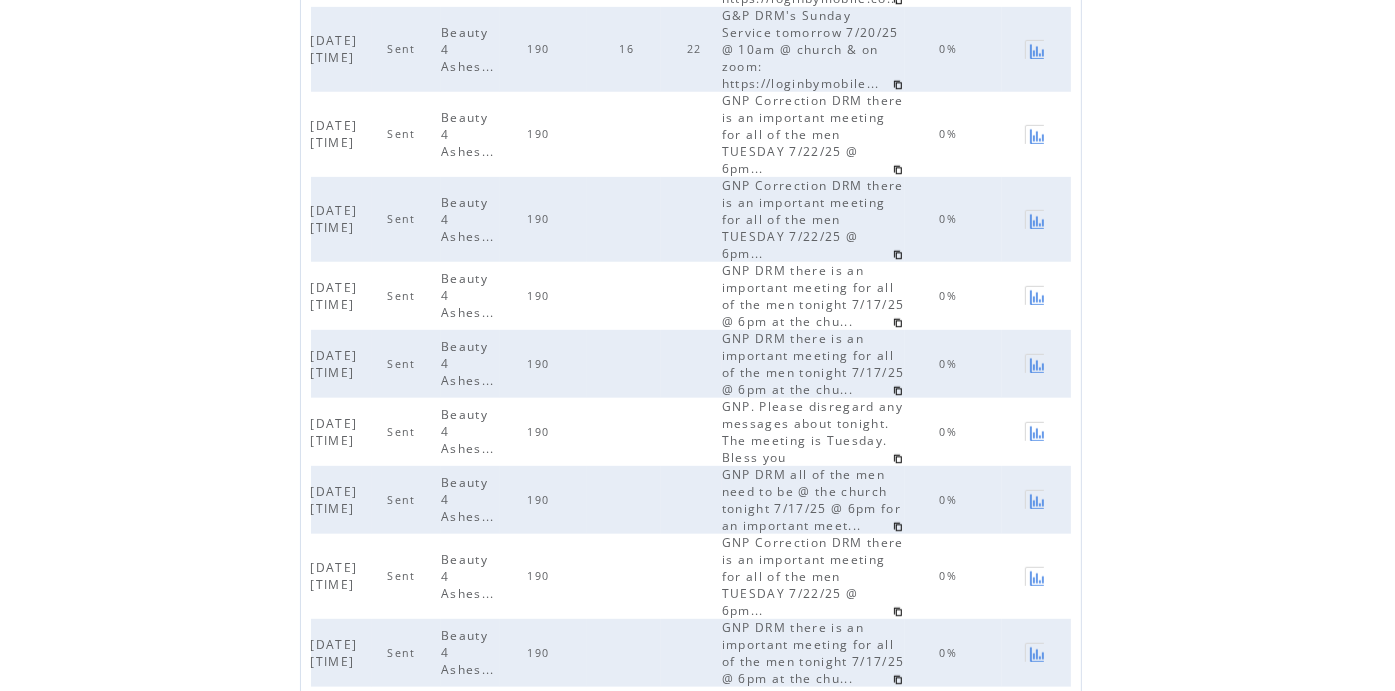 scroll, scrollTop: 1104, scrollLeft: 0, axis: vertical 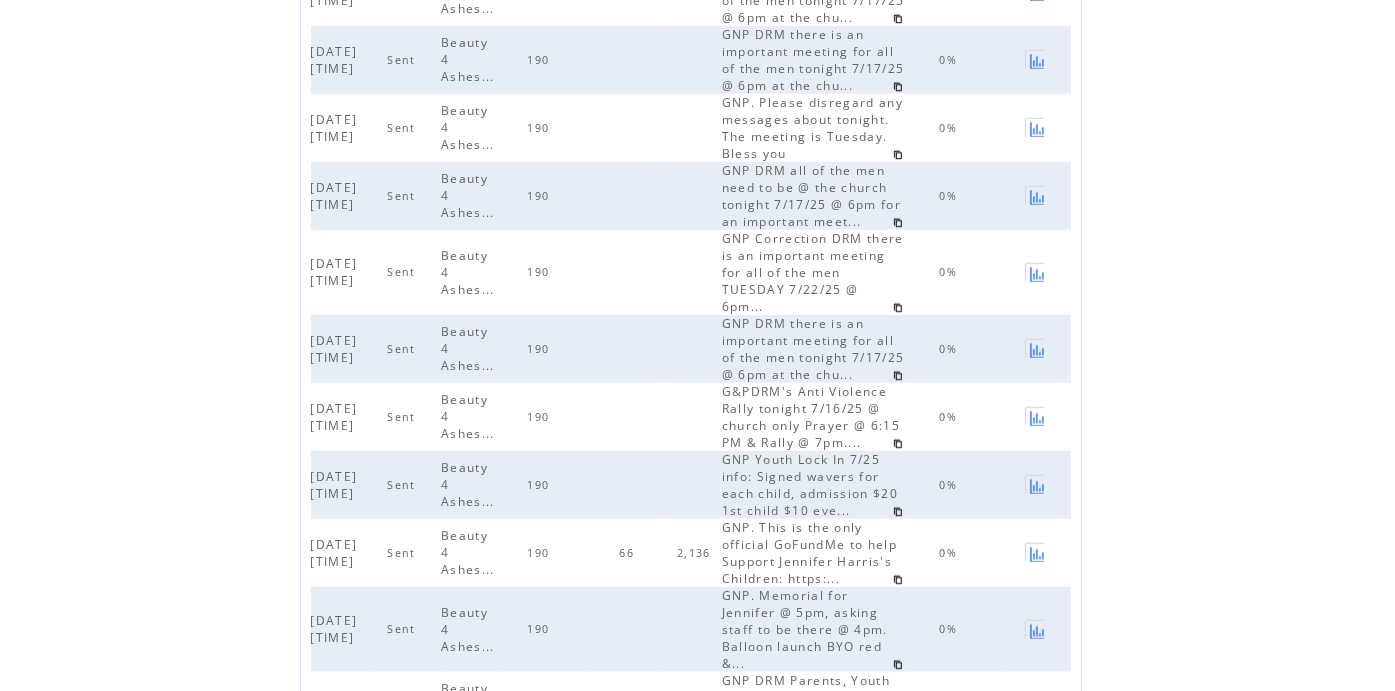 click on "Next" at bounding box center (728, 761) 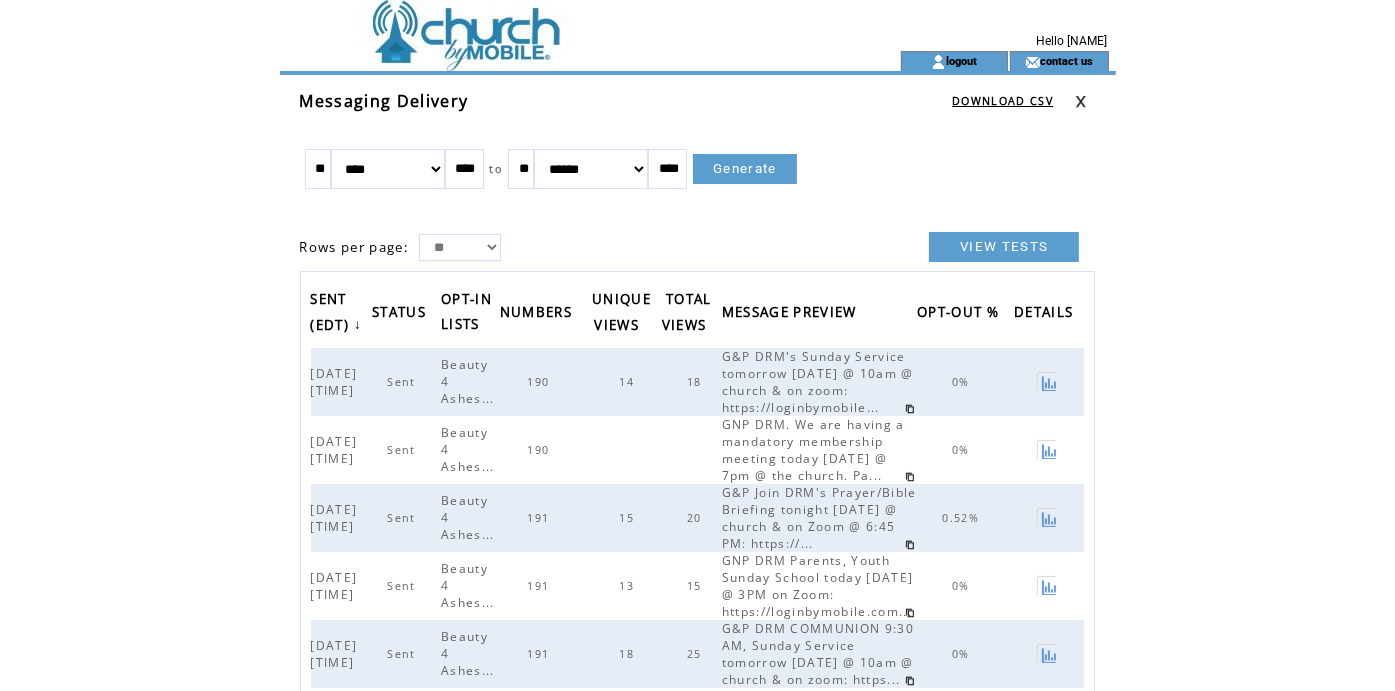 scroll, scrollTop: 96, scrollLeft: 0, axis: vertical 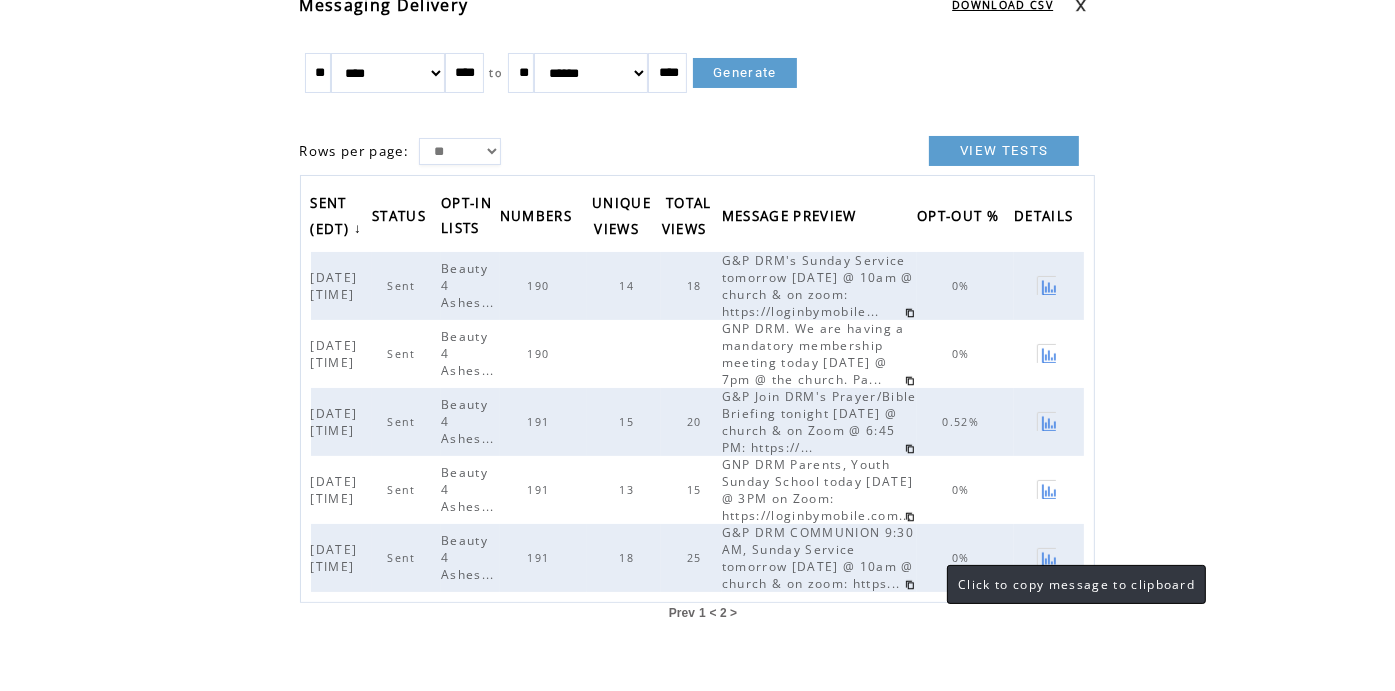 click at bounding box center (910, 585) 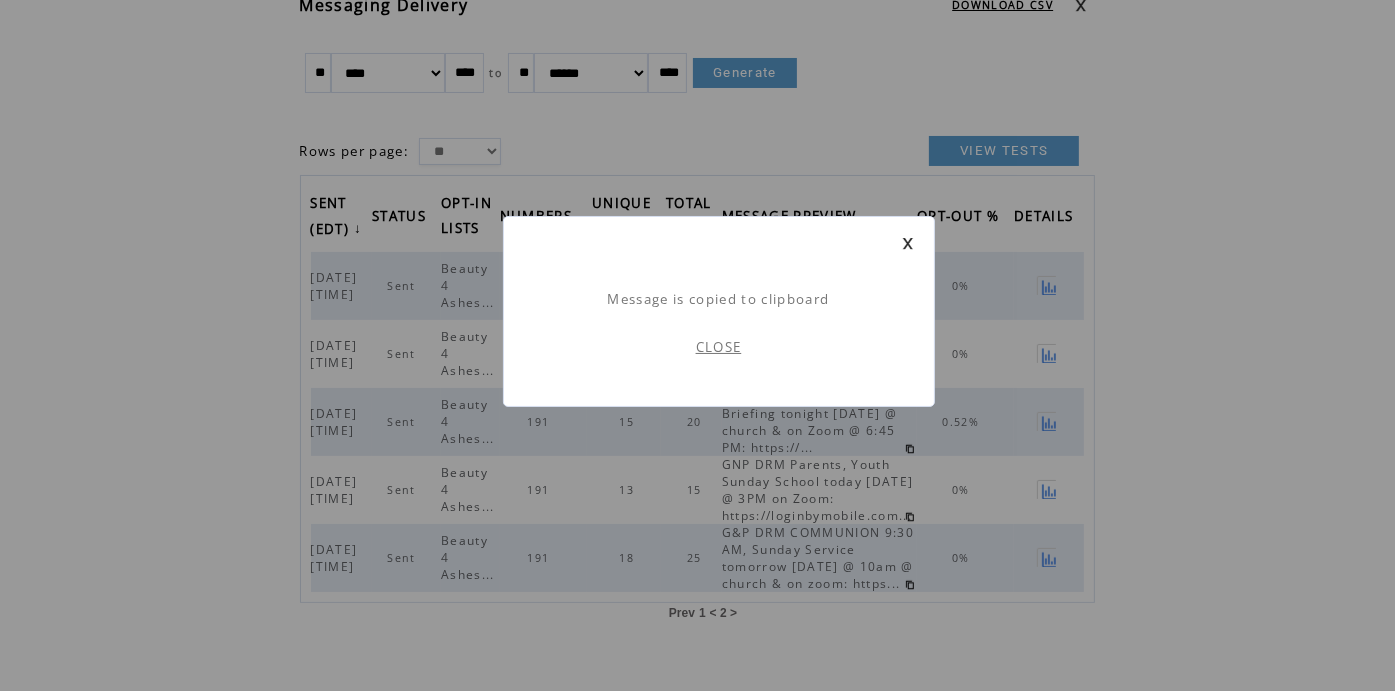 scroll, scrollTop: 0, scrollLeft: 0, axis: both 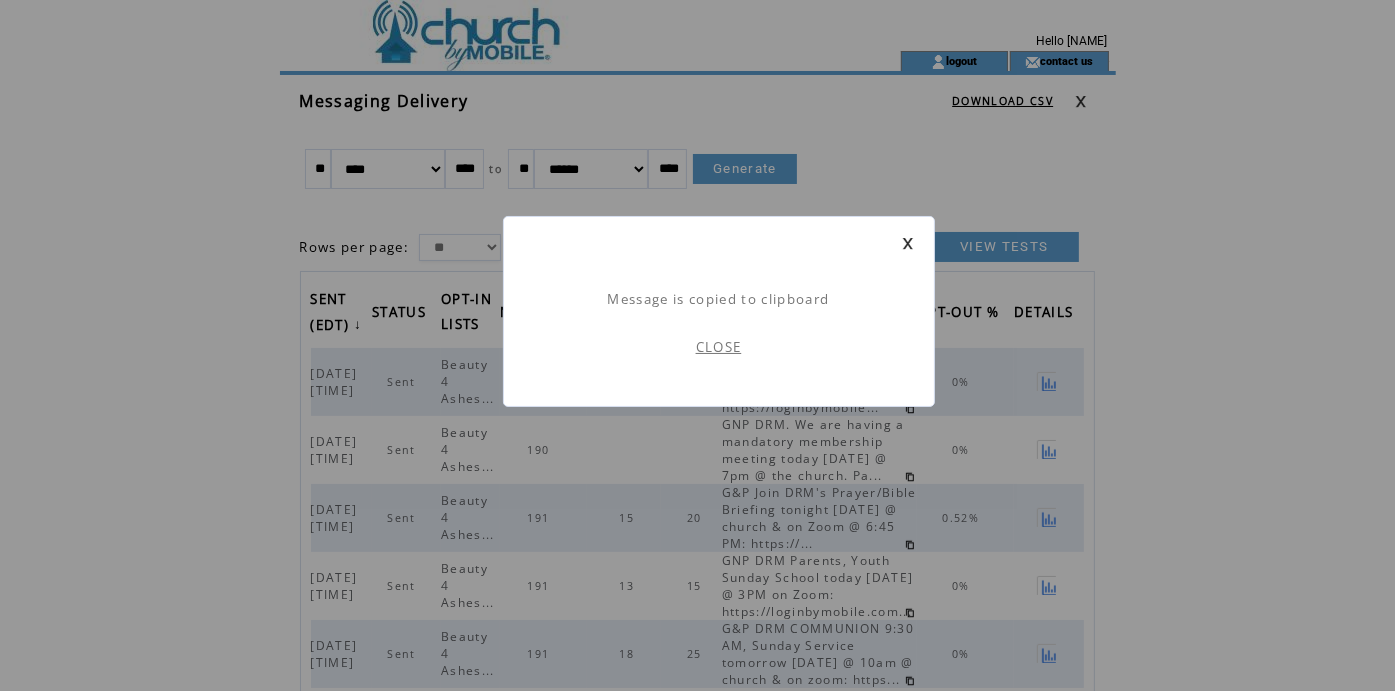 click on "CLOSE" at bounding box center (719, 347) 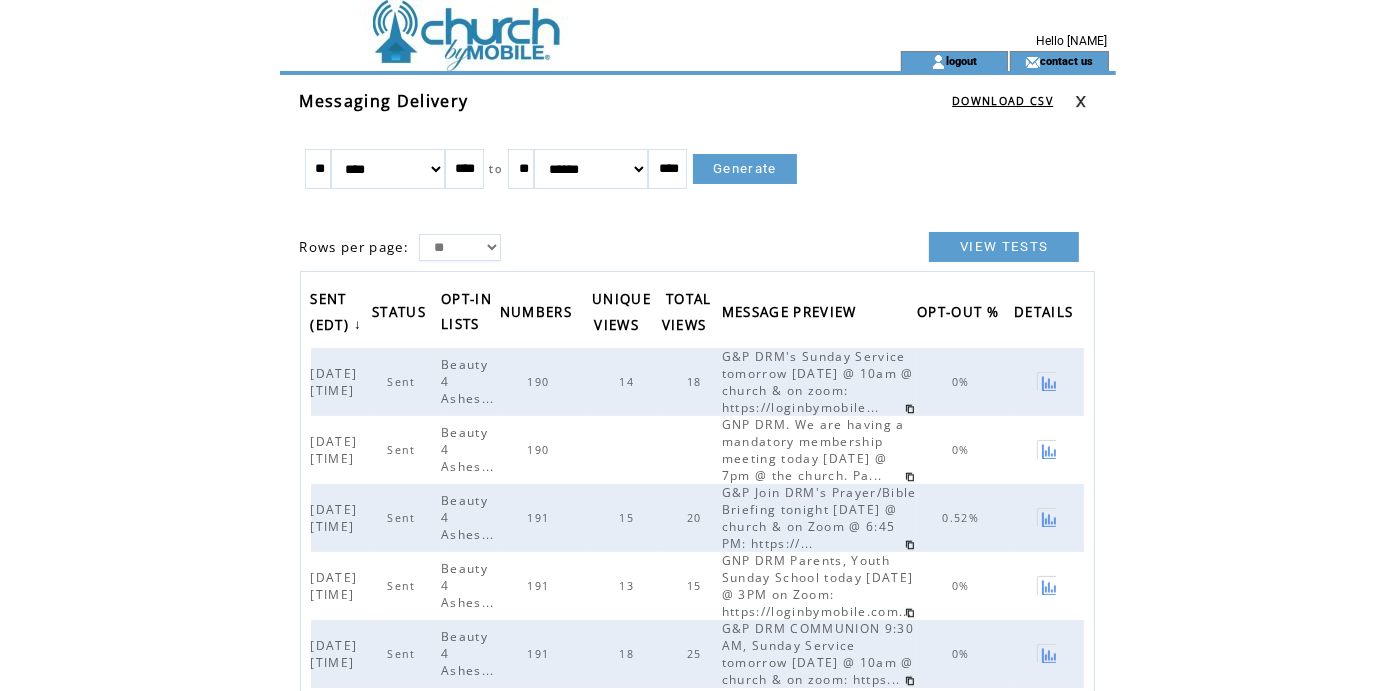 click at bounding box center (554, 61) 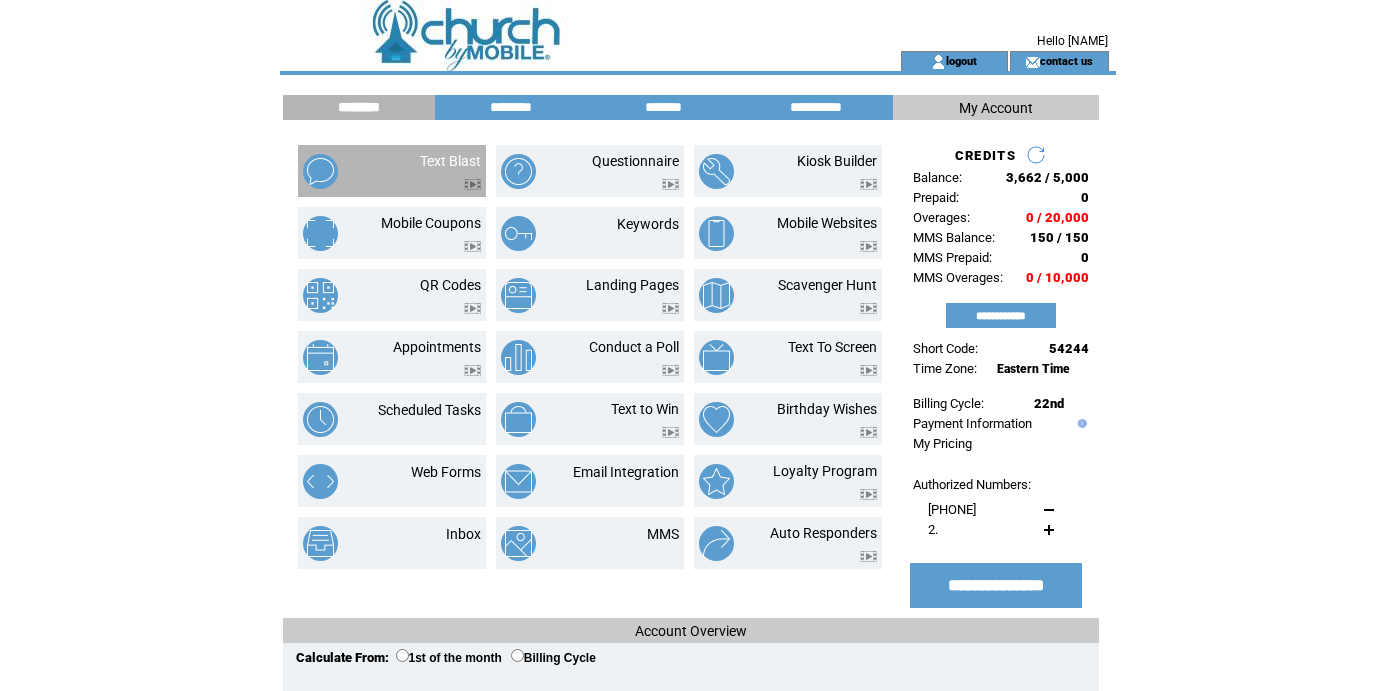 scroll, scrollTop: 0, scrollLeft: 0, axis: both 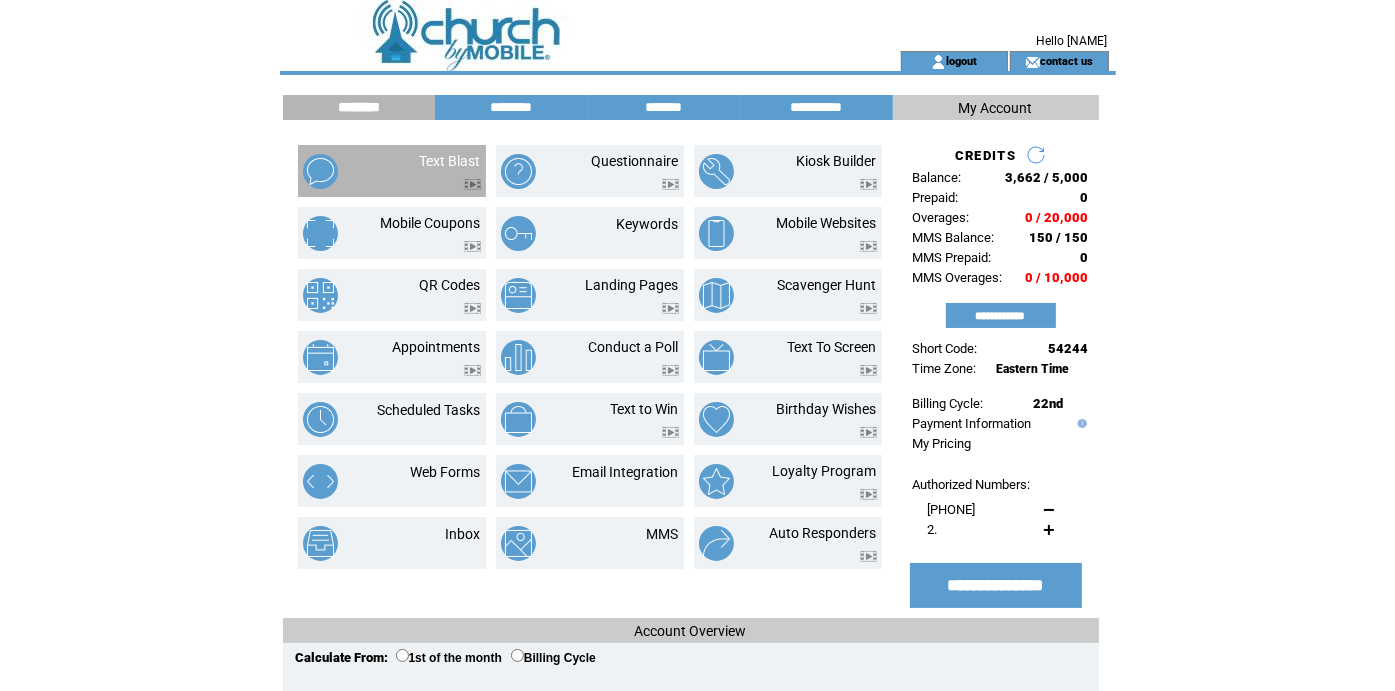 click on "Text Blast" at bounding box center [427, 171] 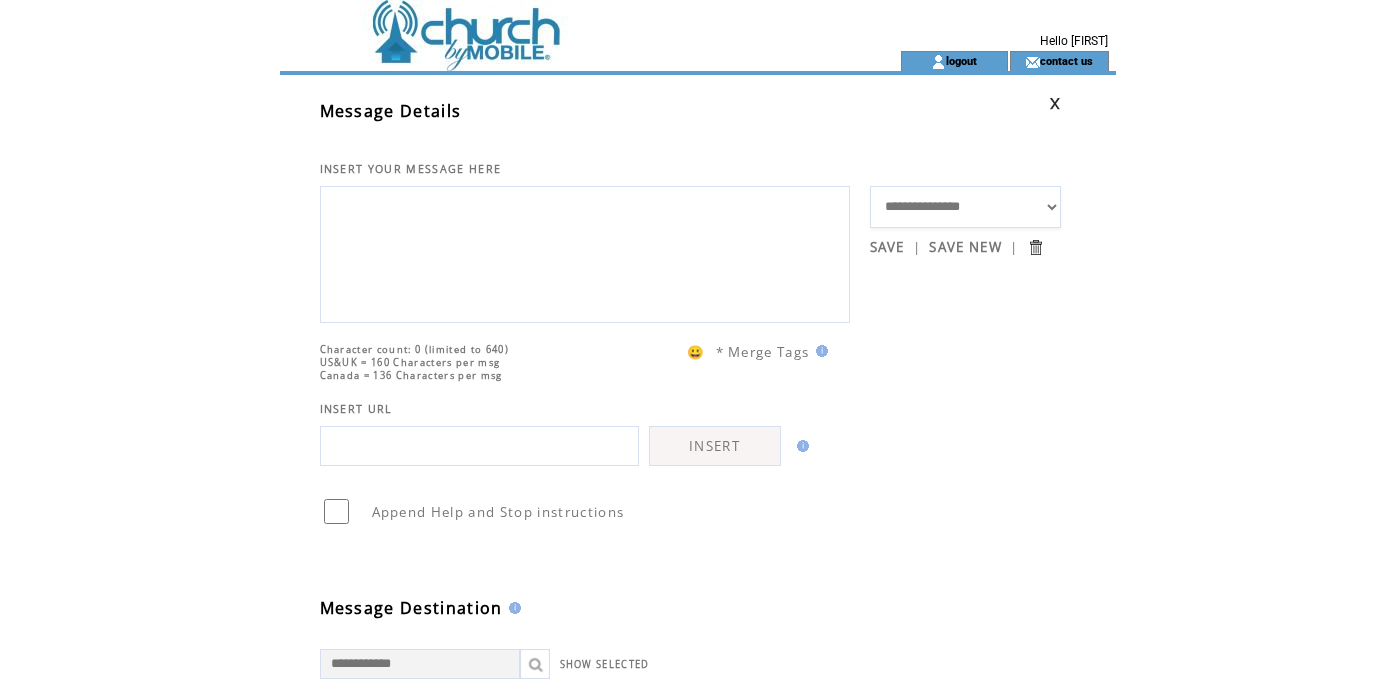scroll, scrollTop: 0, scrollLeft: 0, axis: both 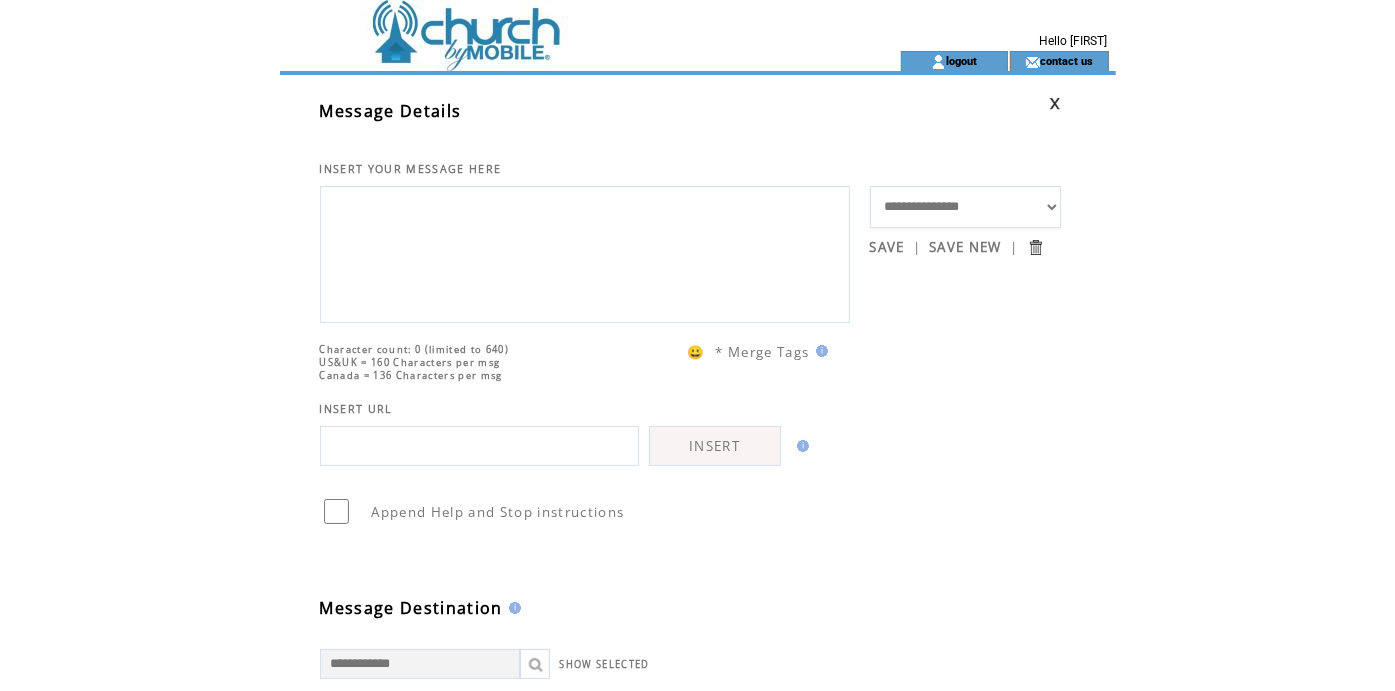 click at bounding box center (585, 252) 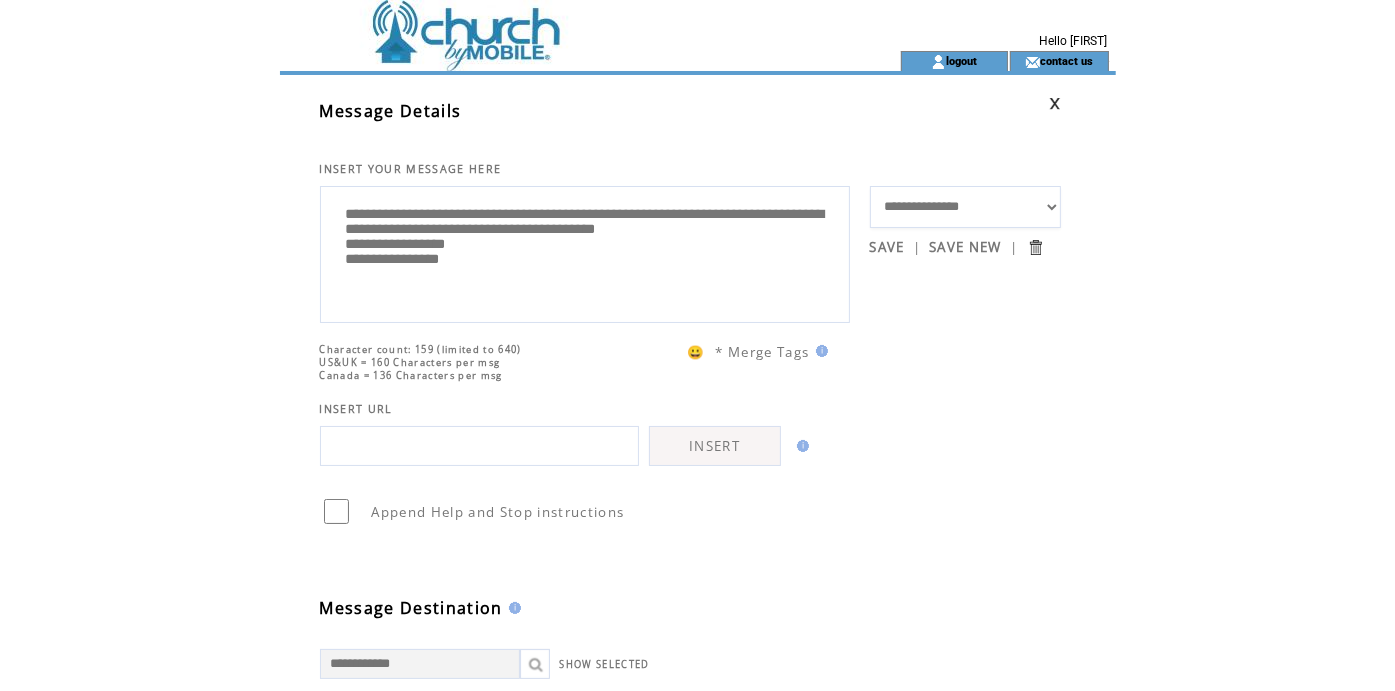 drag, startPoint x: 345, startPoint y: 236, endPoint x: 355, endPoint y: 235, distance: 10.049875 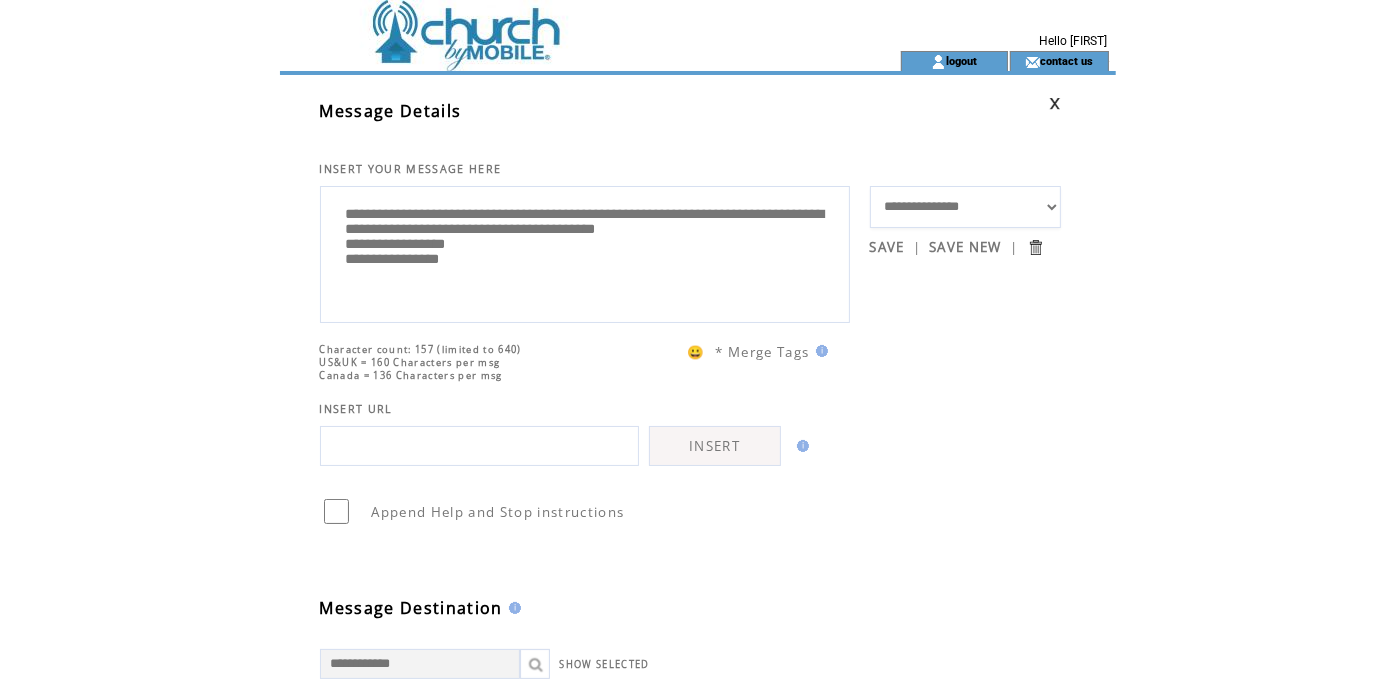 click on "**********" at bounding box center (585, 252) 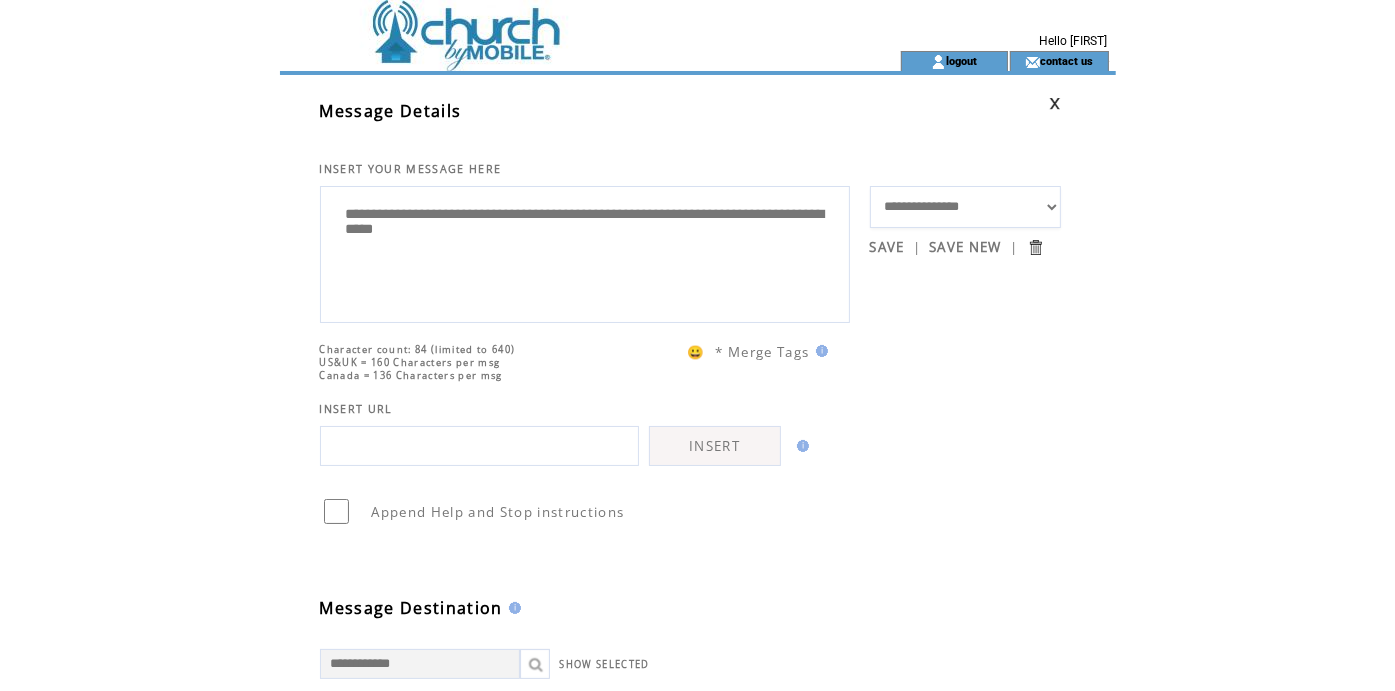 paste on "**********" 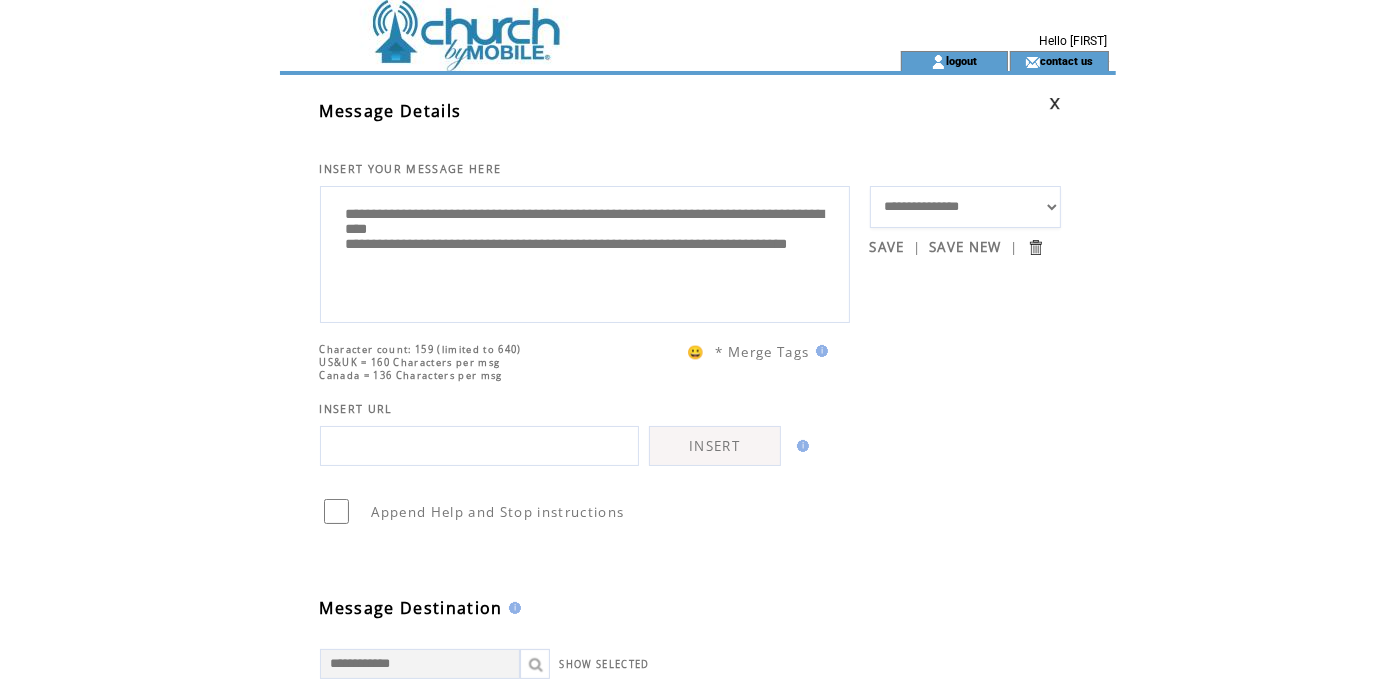 type on "**********" 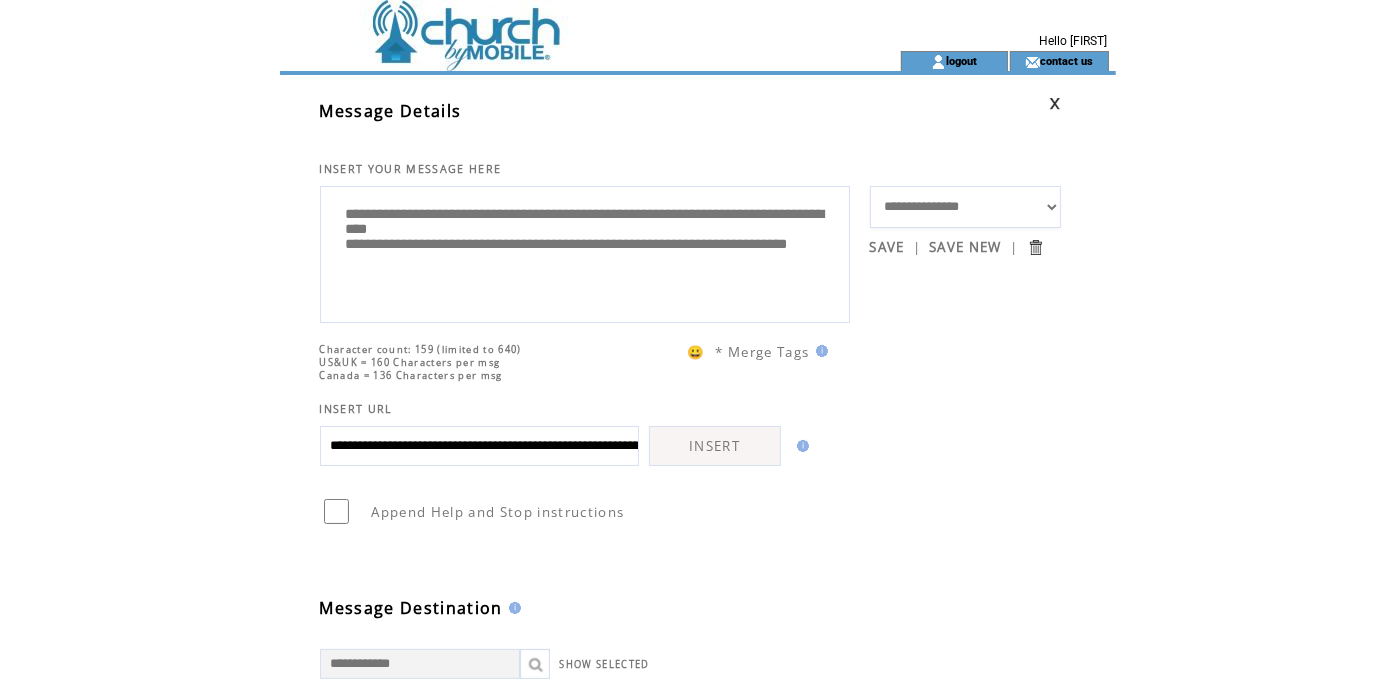 scroll, scrollTop: 0, scrollLeft: 343, axis: horizontal 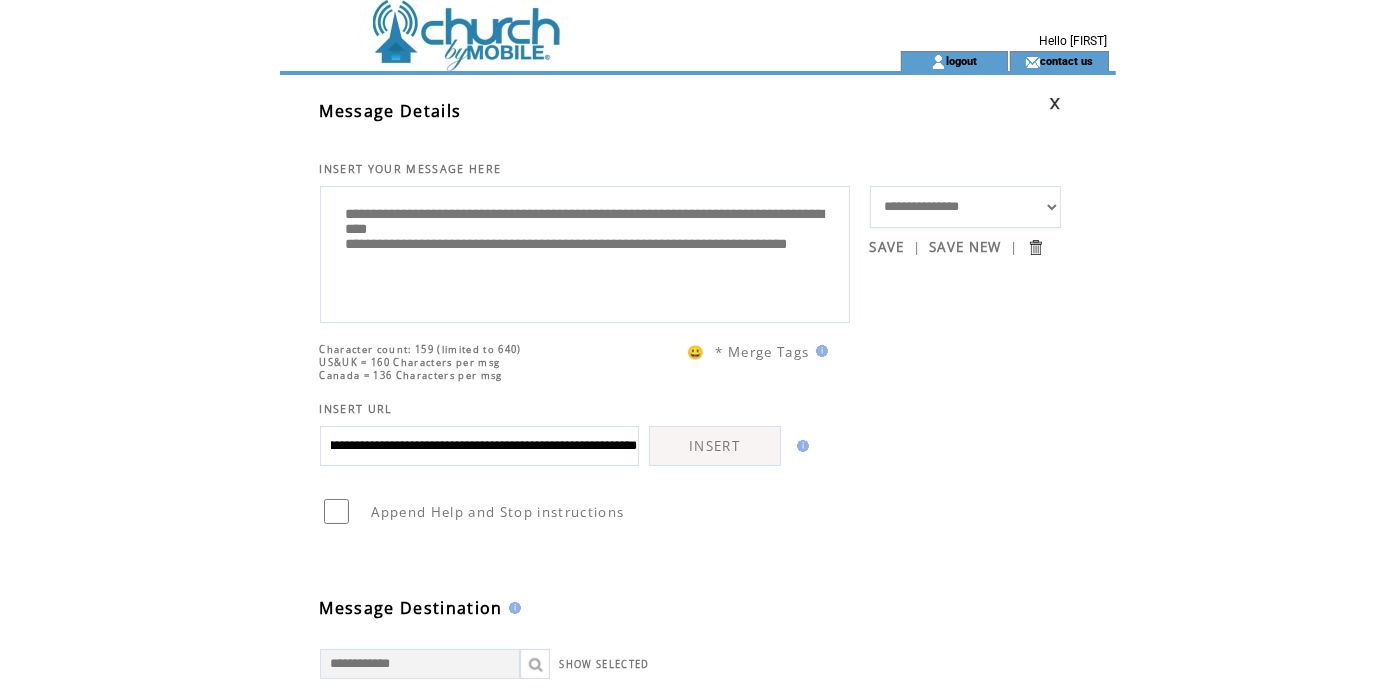 type on "**********" 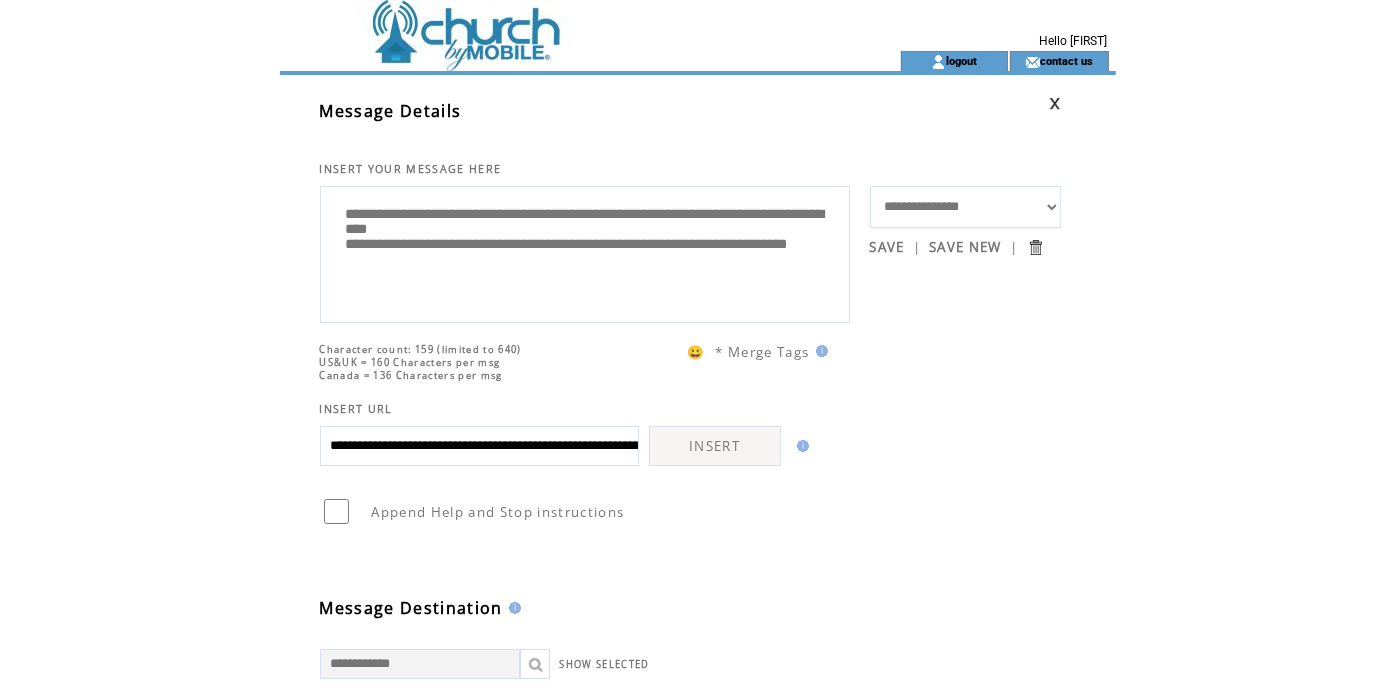 drag, startPoint x: 708, startPoint y: 283, endPoint x: 344, endPoint y: 254, distance: 365.15338 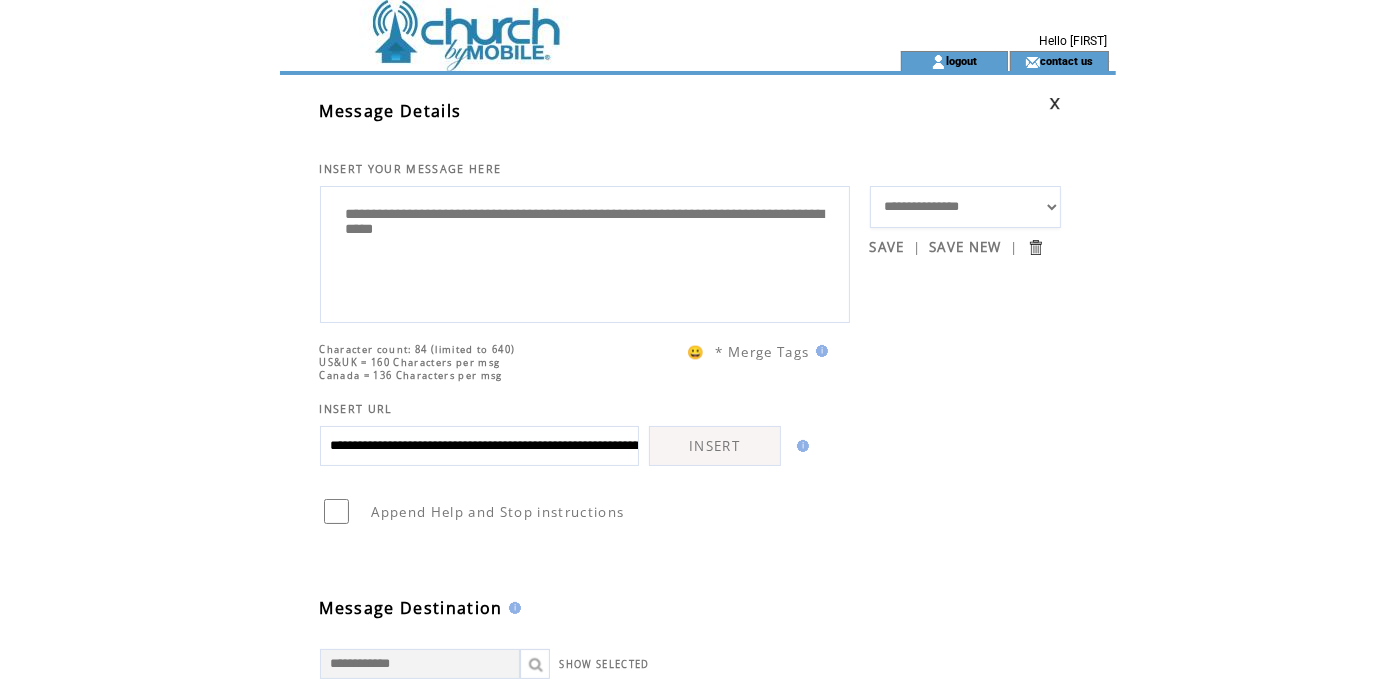 type on "**********" 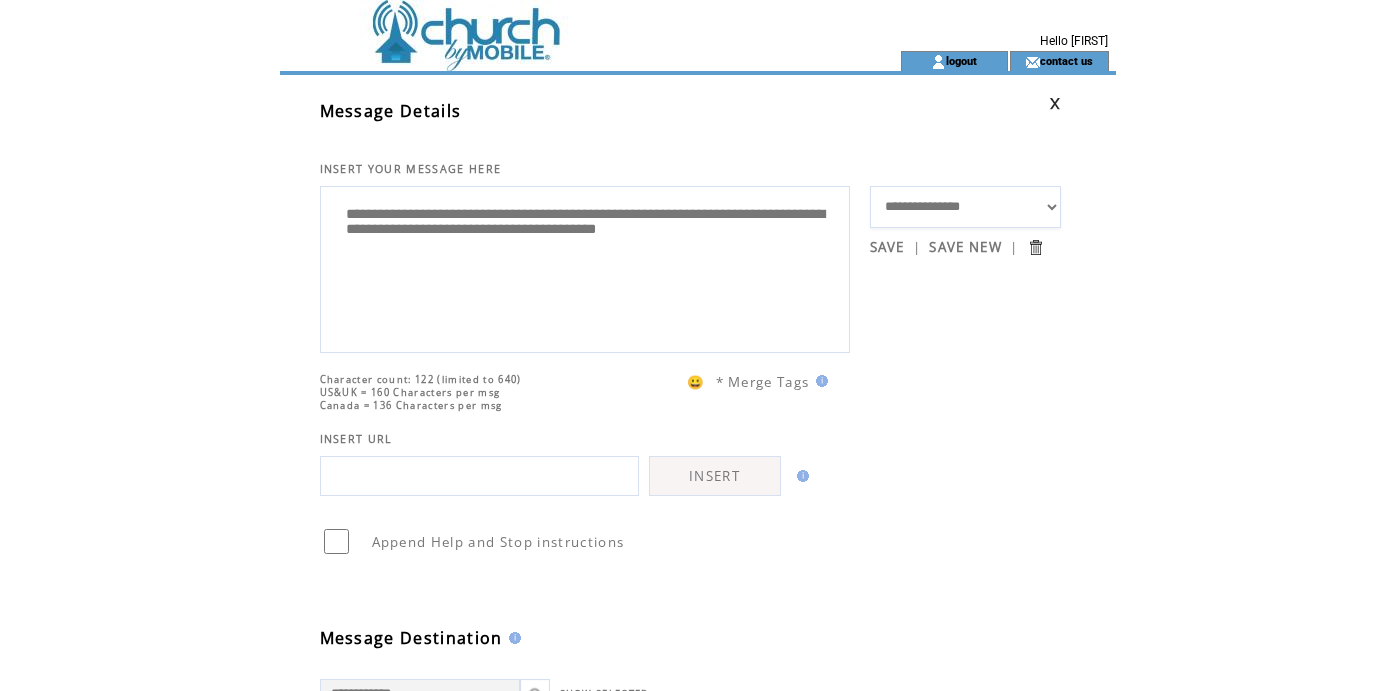 scroll, scrollTop: 0, scrollLeft: 0, axis: both 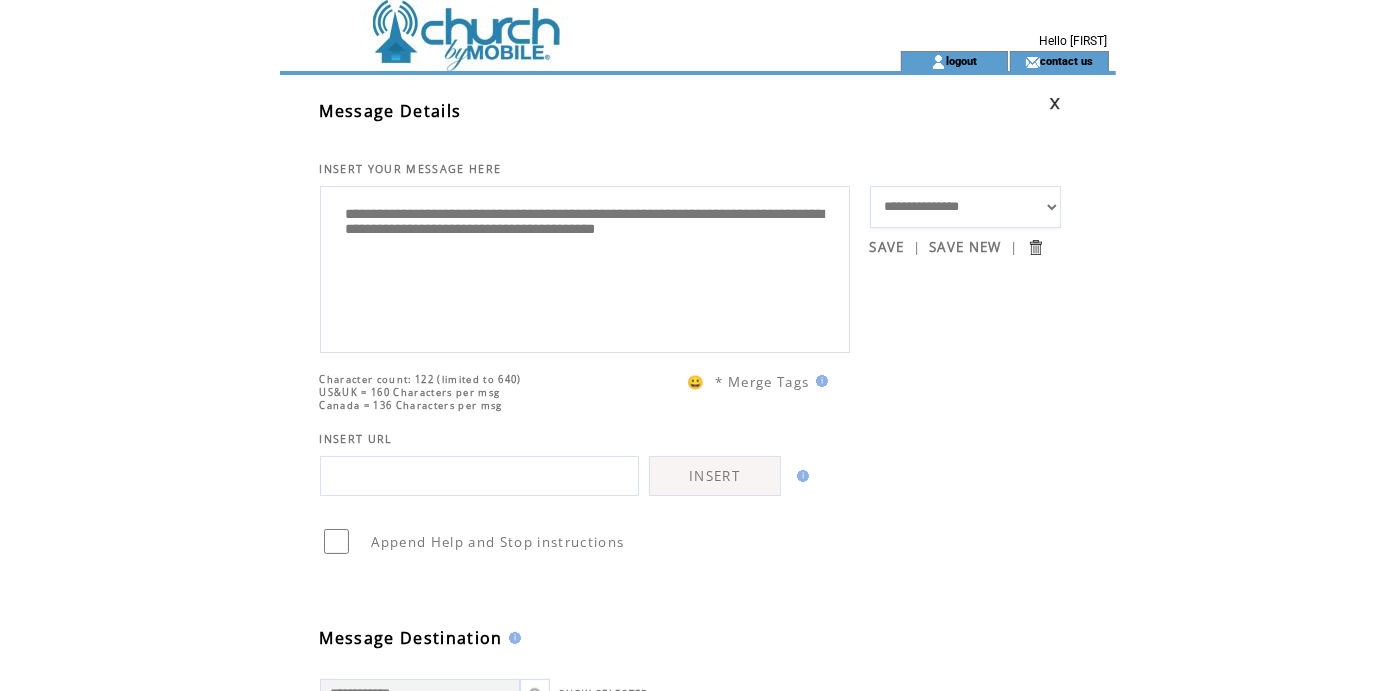 click on "**********" at bounding box center (585, 267) 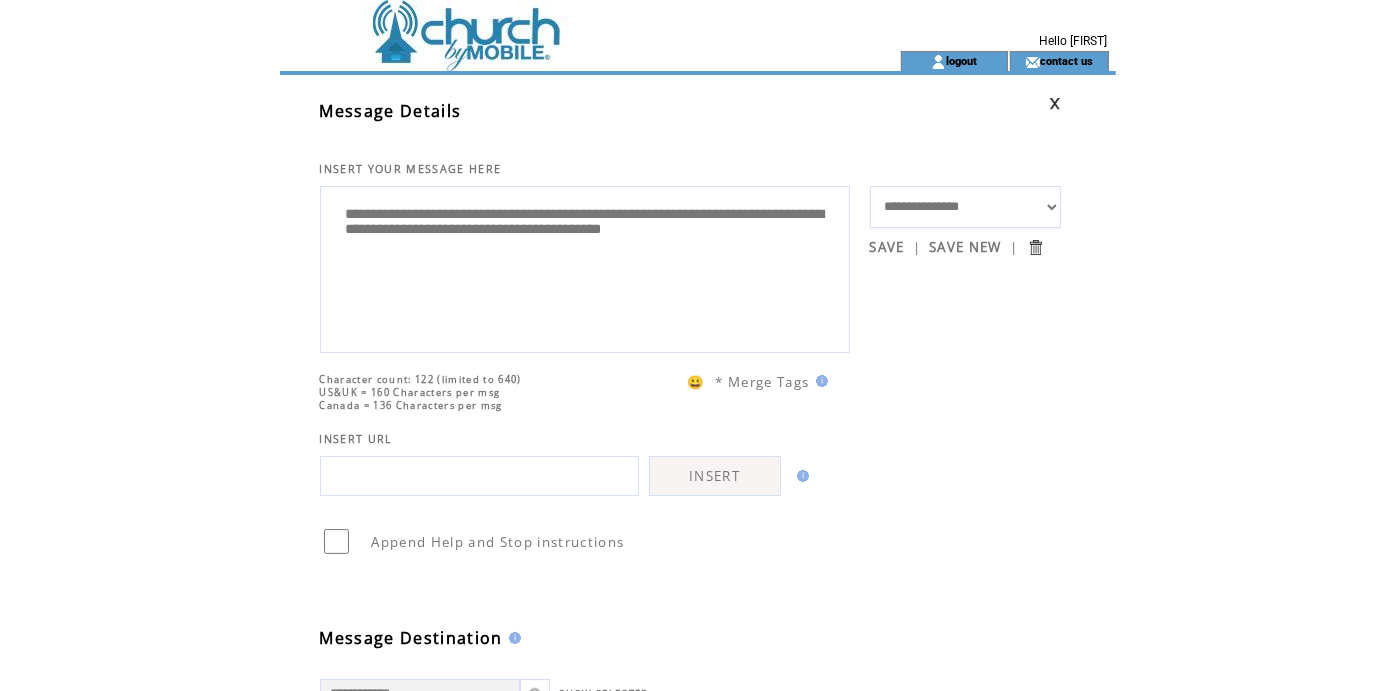 paste on "**********" 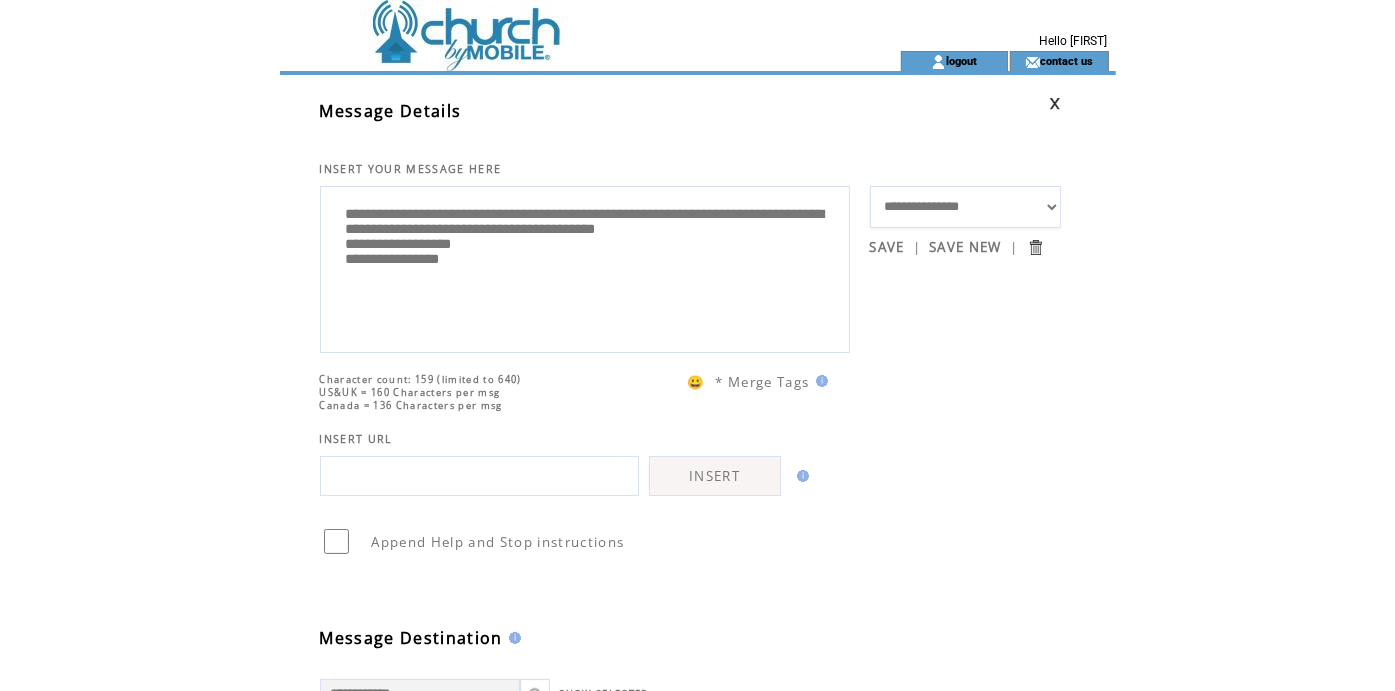 click on "**********" at bounding box center (585, 267) 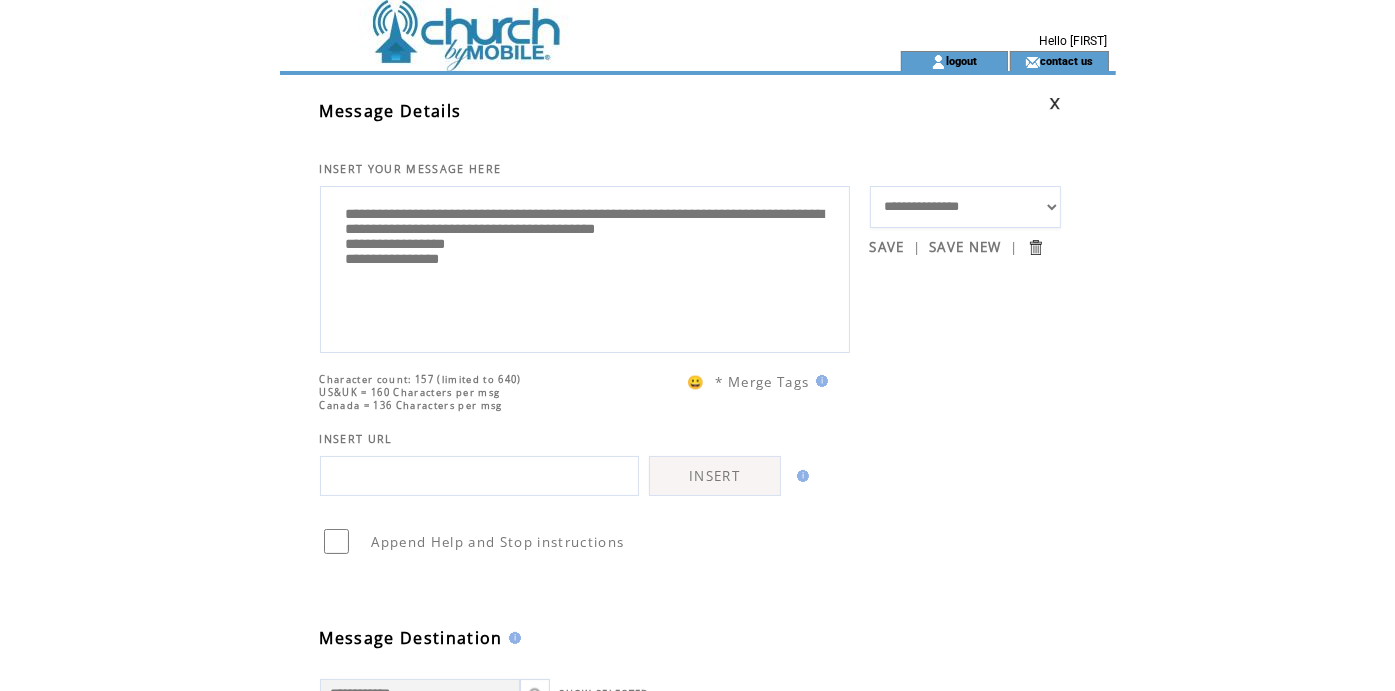drag, startPoint x: 499, startPoint y: 299, endPoint x: 348, endPoint y: 215, distance: 172.79178 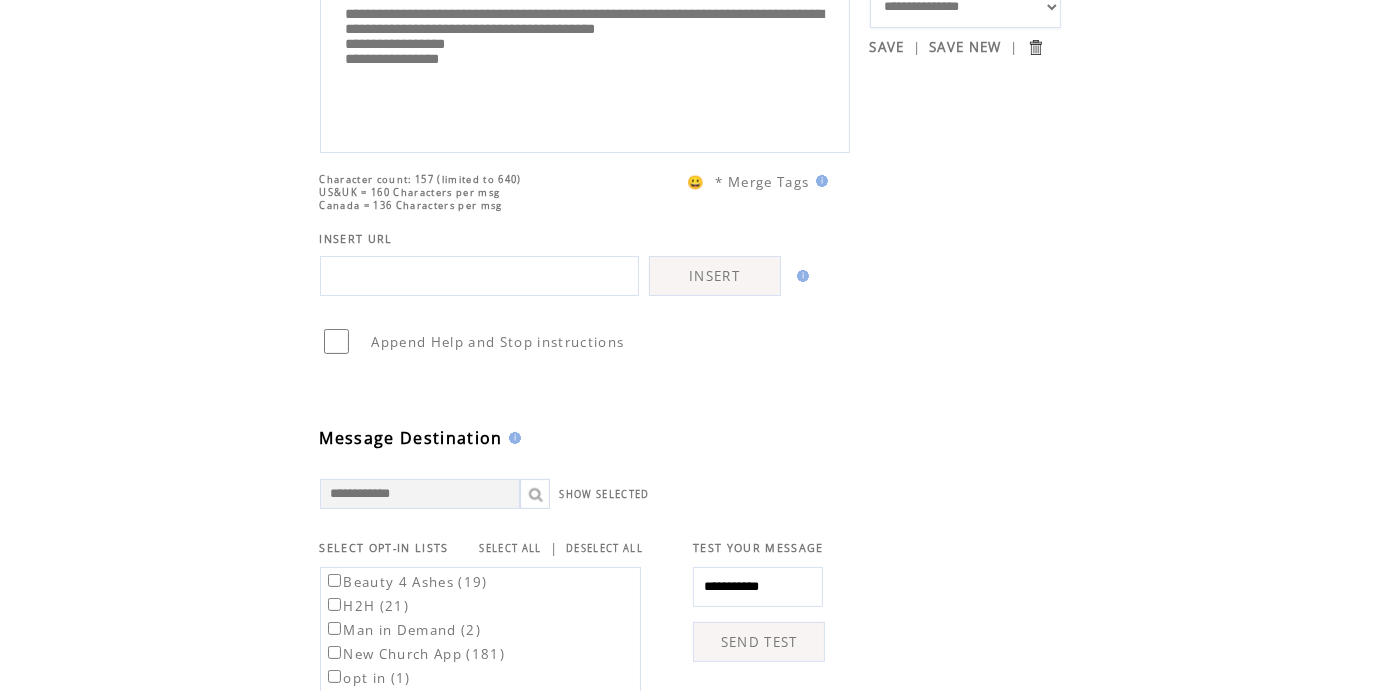 scroll, scrollTop: 400, scrollLeft: 0, axis: vertical 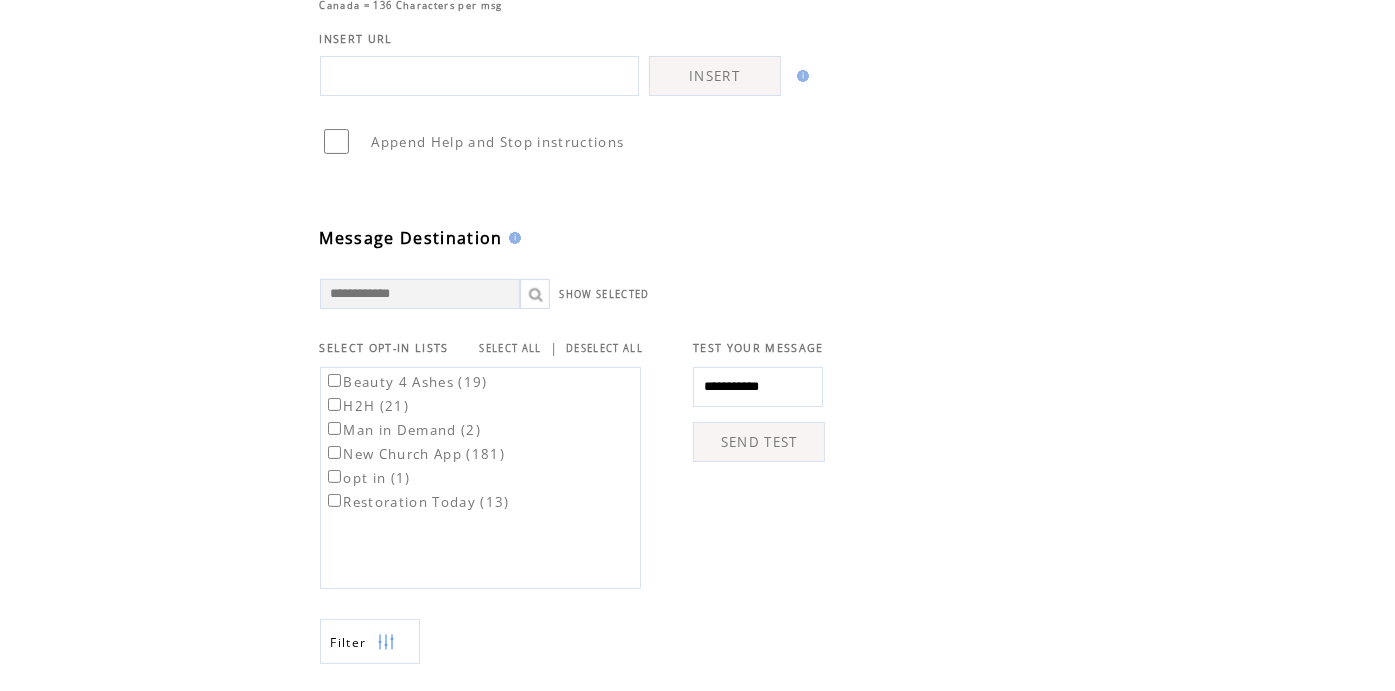 type on "**********" 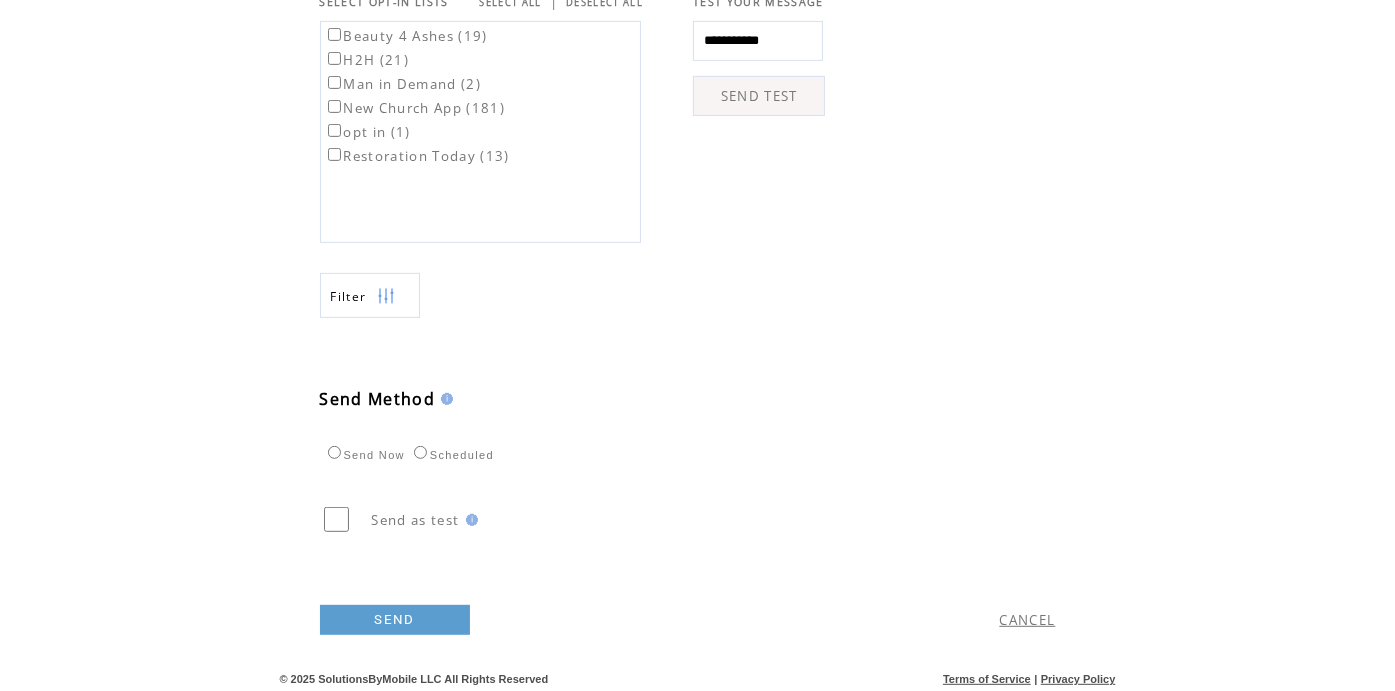 click on "SEND" at bounding box center (395, 620) 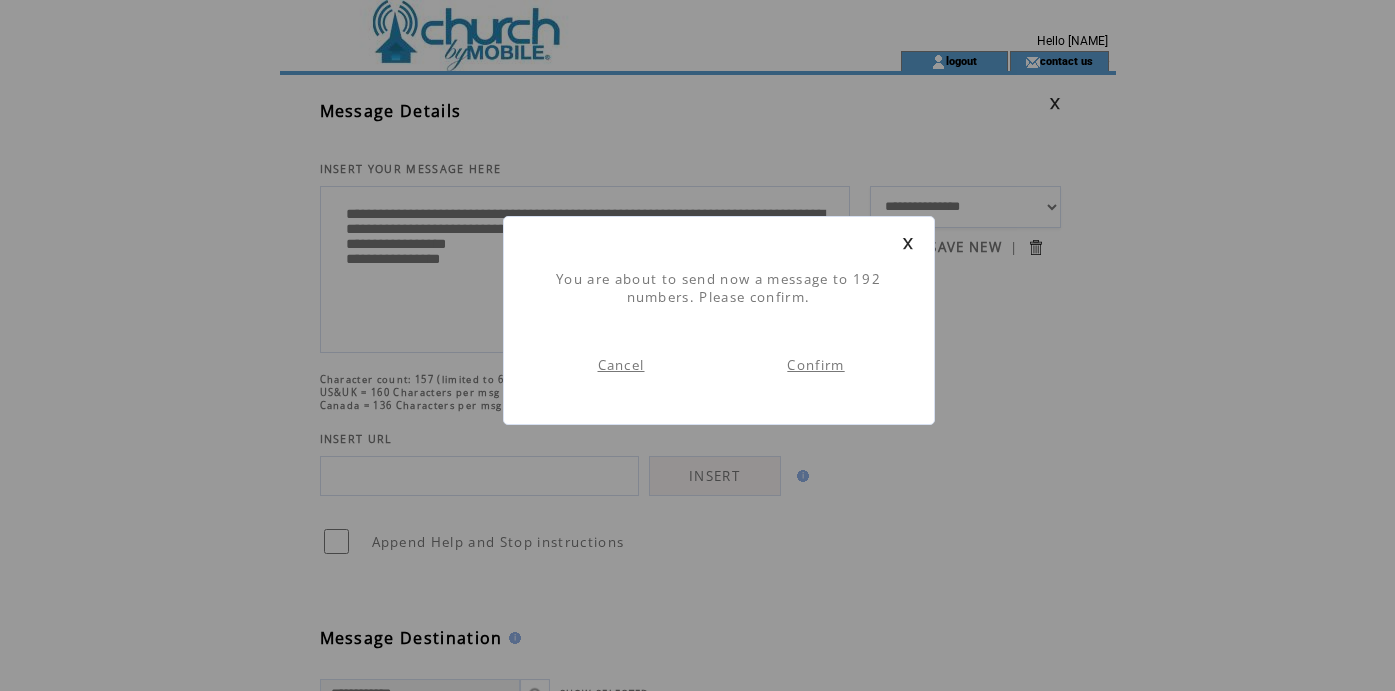scroll, scrollTop: 0, scrollLeft: 0, axis: both 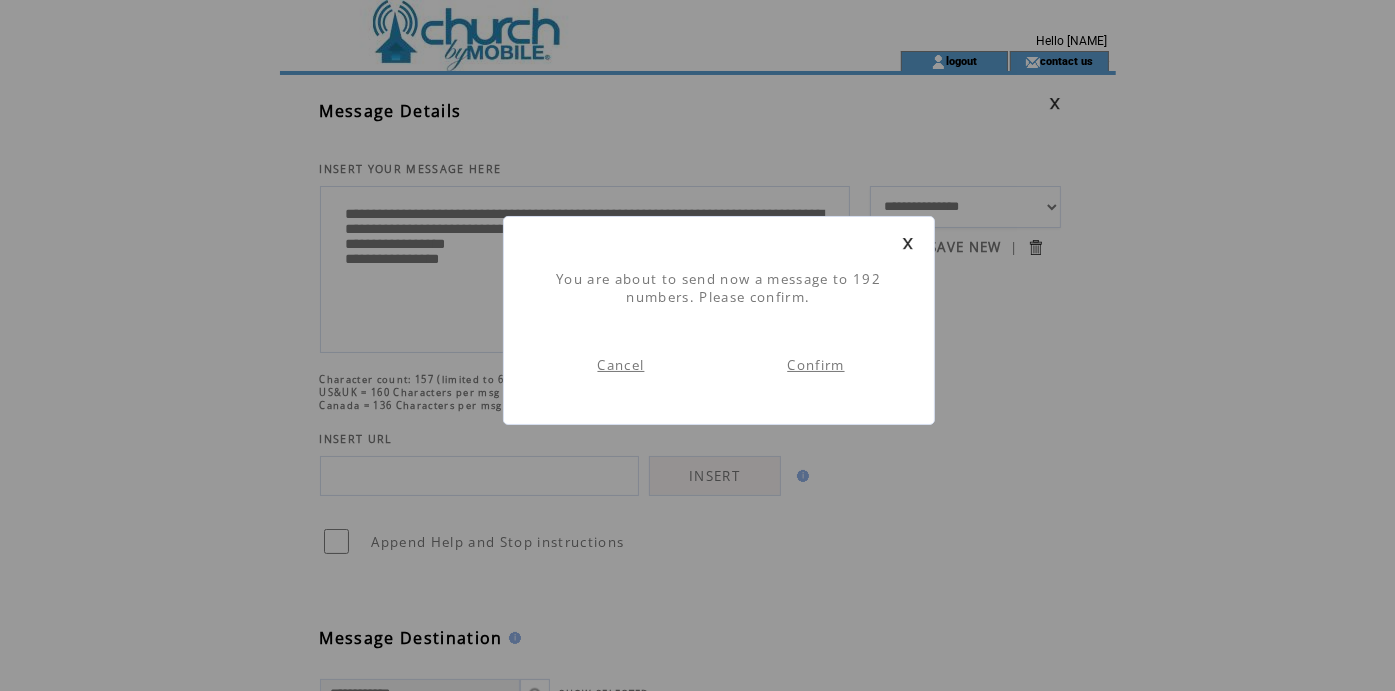 click on "Confirm" at bounding box center [815, 365] 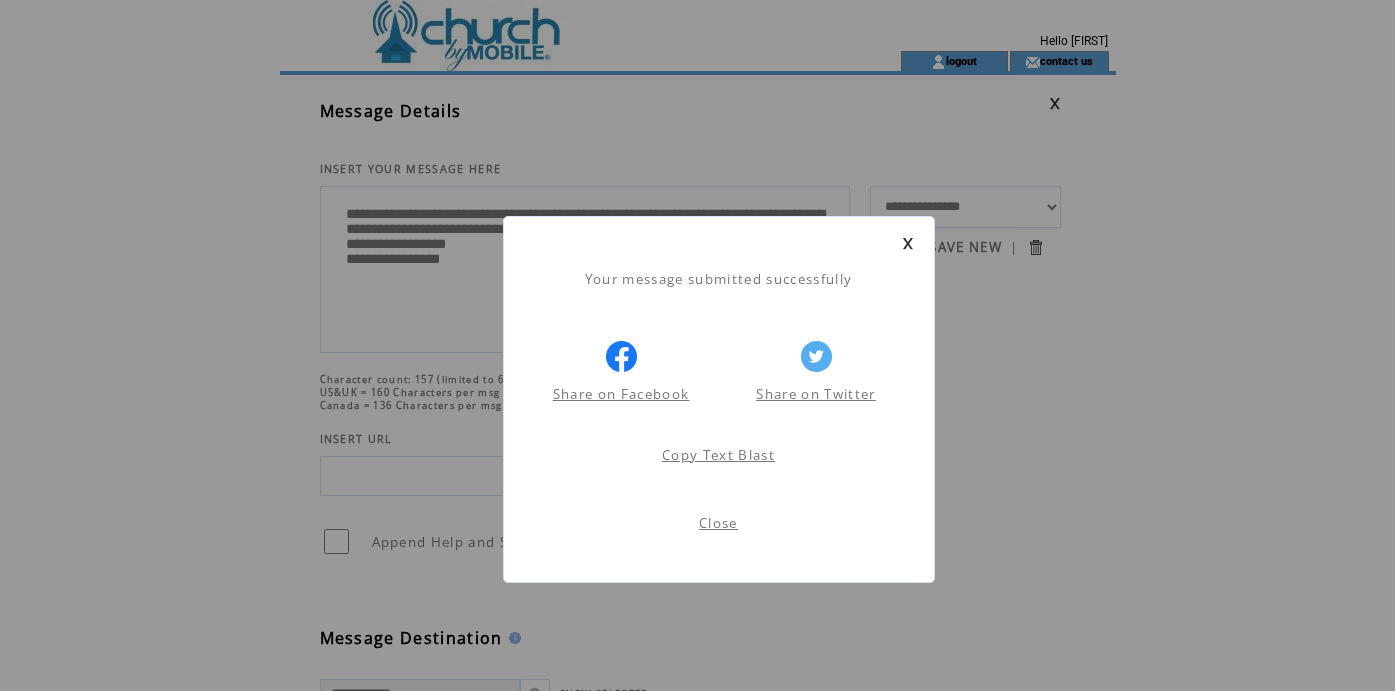 scroll, scrollTop: 0, scrollLeft: 0, axis: both 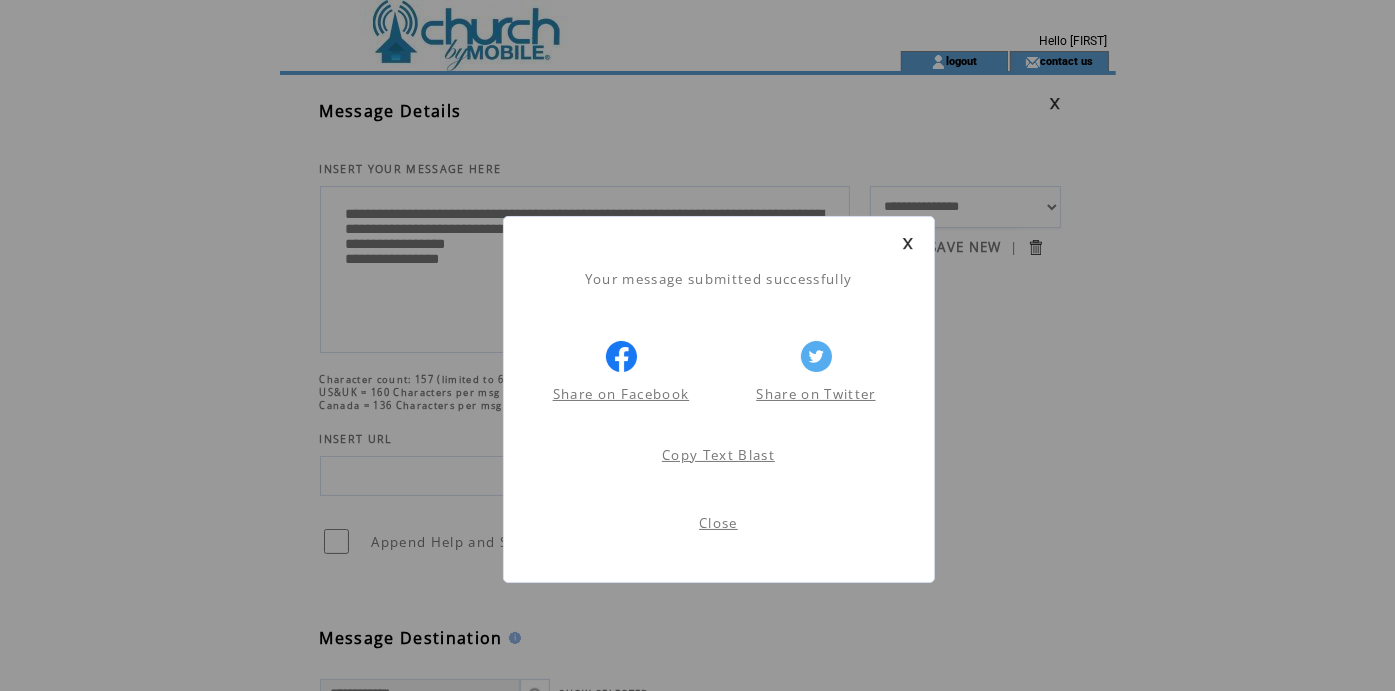 click on "Close" at bounding box center (718, 523) 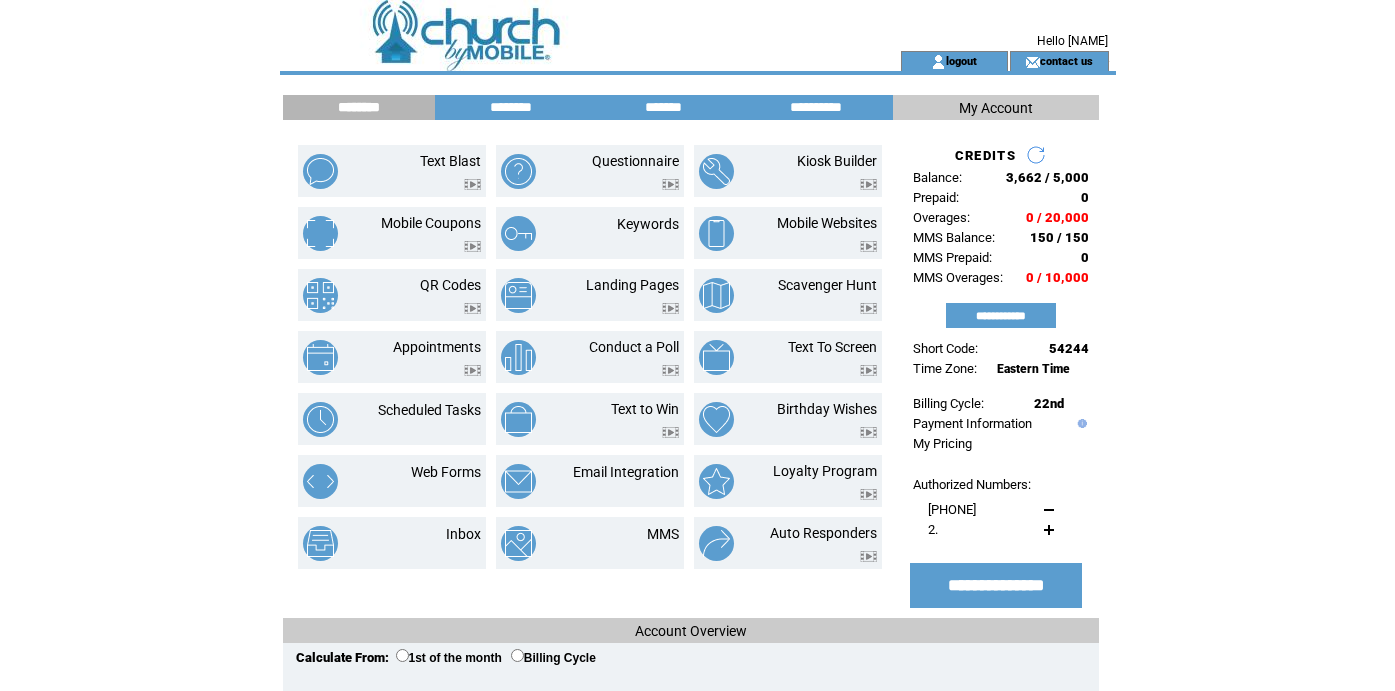 scroll, scrollTop: 0, scrollLeft: 0, axis: both 